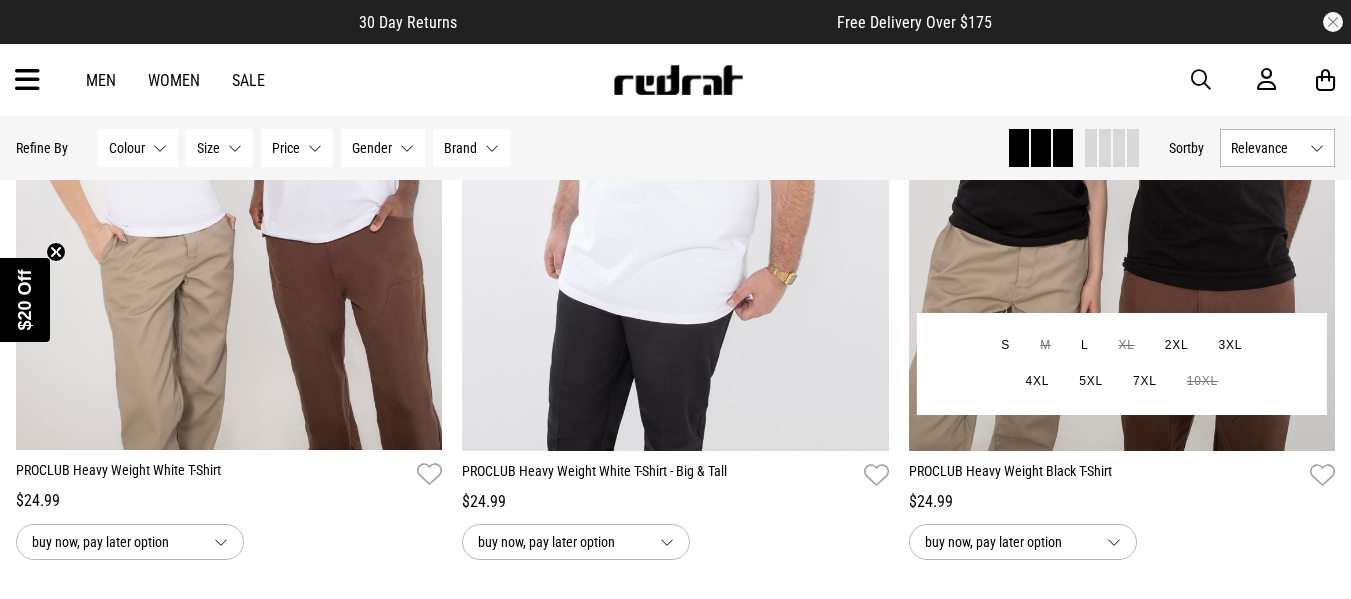 scroll, scrollTop: 500, scrollLeft: 0, axis: vertical 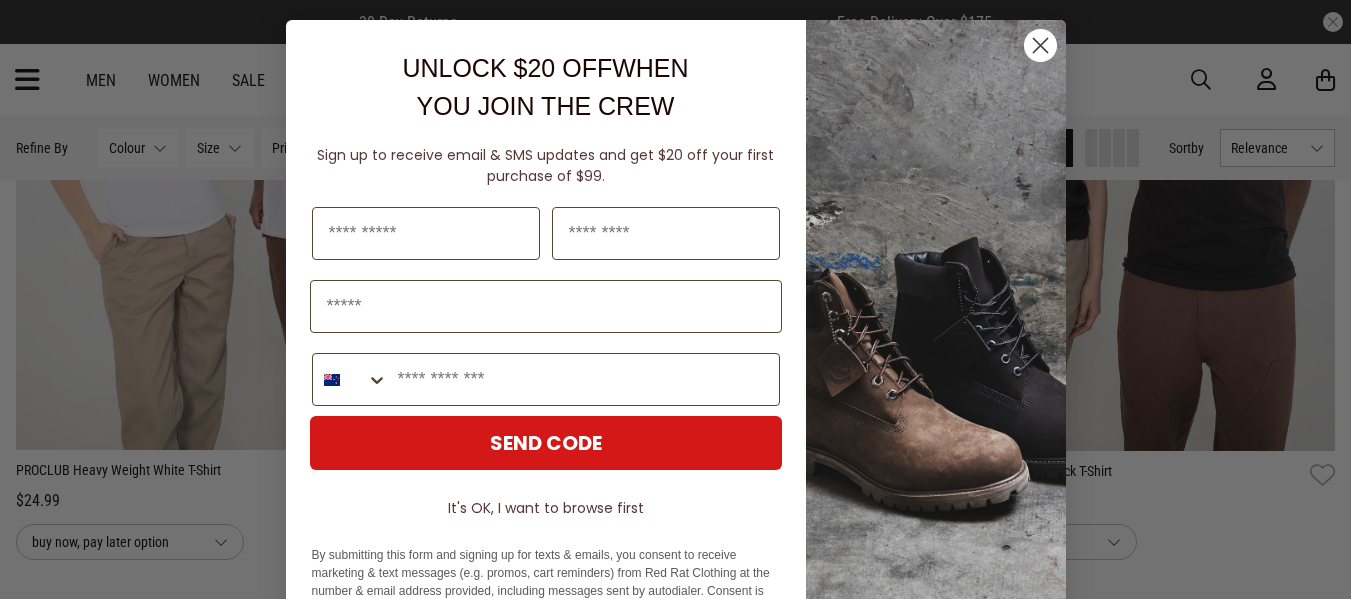 click 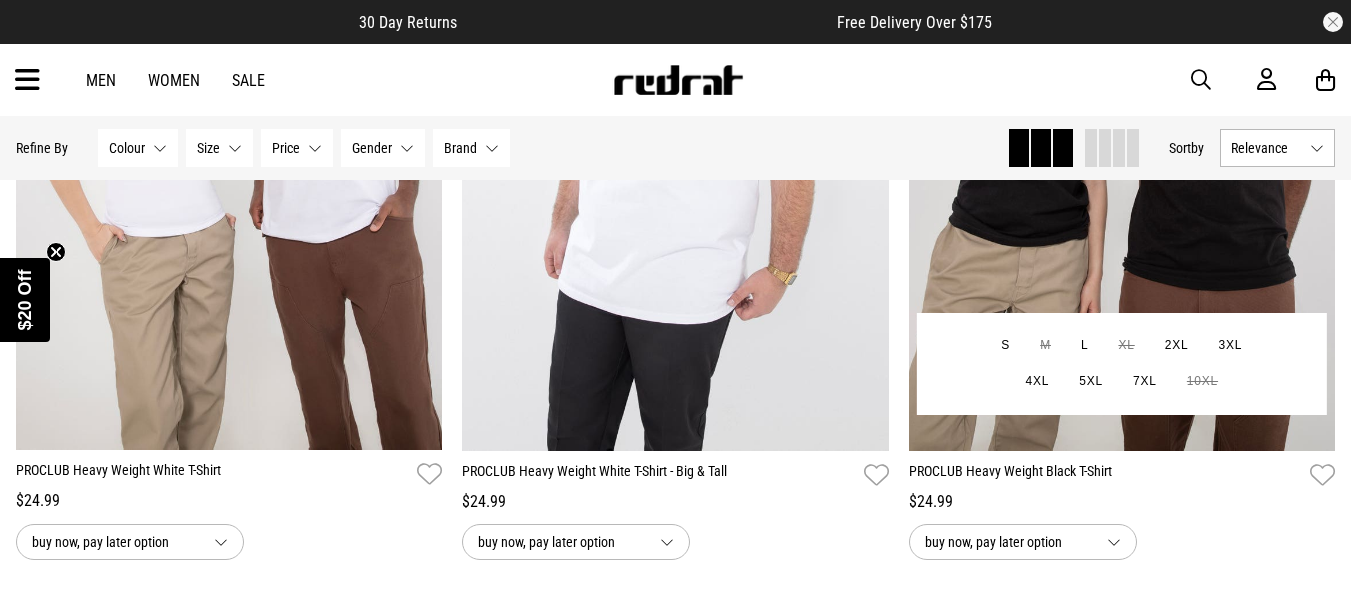 scroll, scrollTop: 0, scrollLeft: 0, axis: both 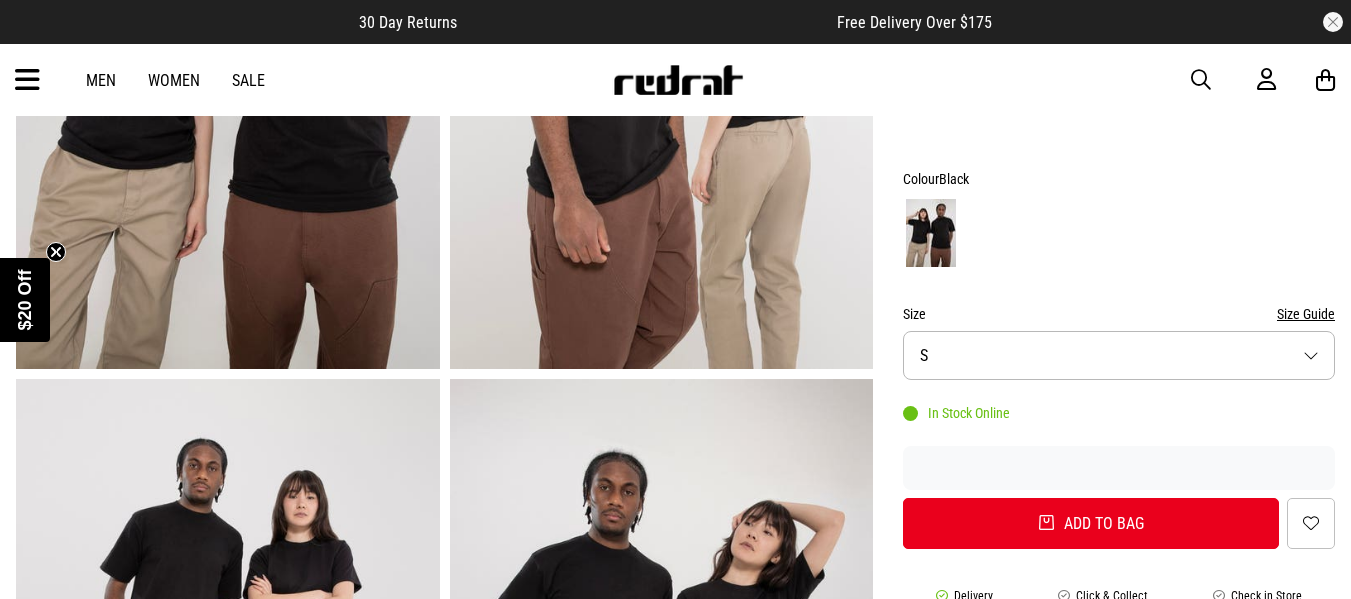 click on "Size S" at bounding box center (1119, 355) 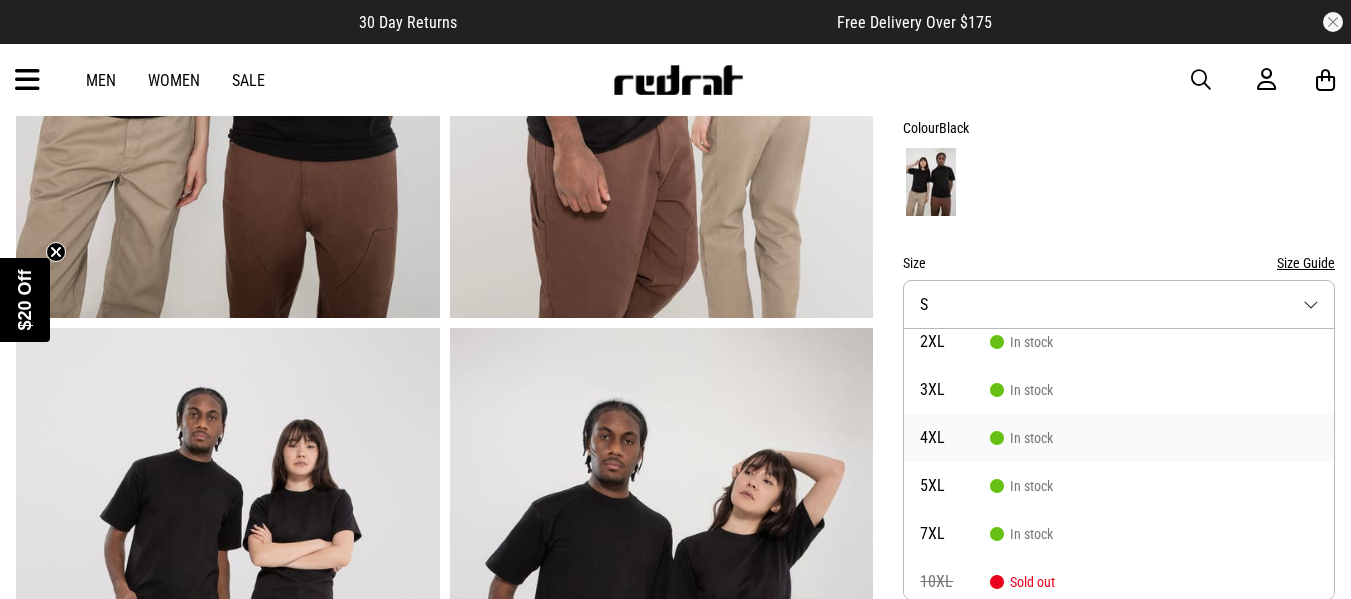 scroll, scrollTop: 158, scrollLeft: 0, axis: vertical 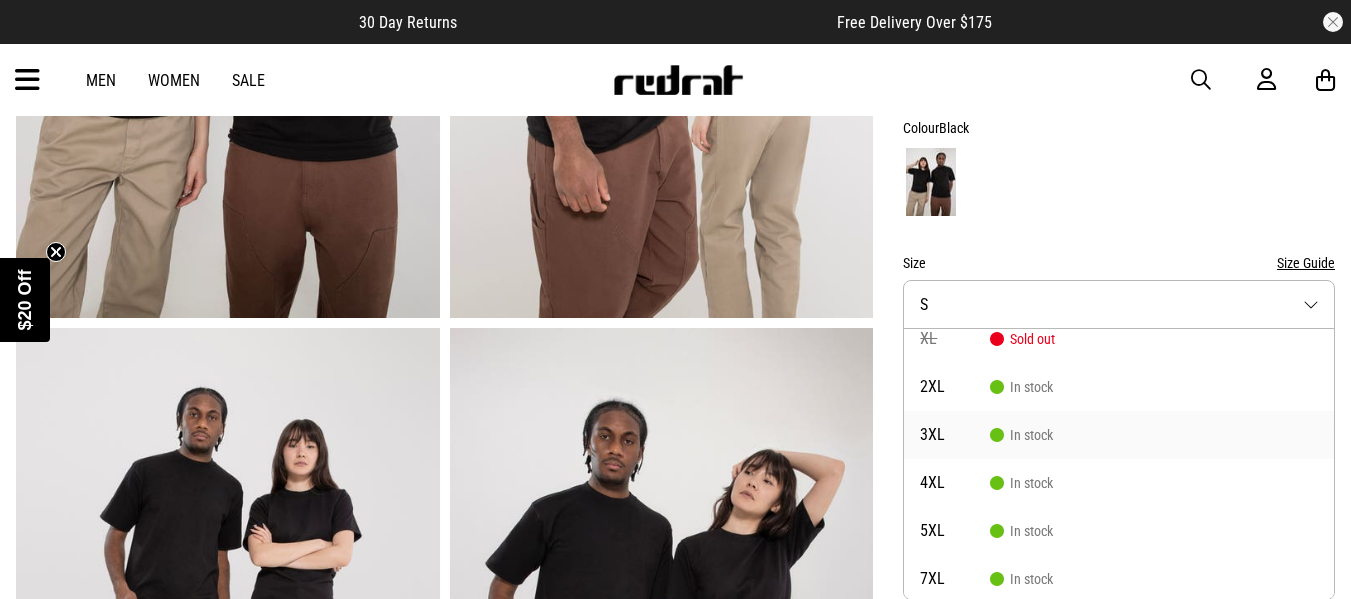 click on "In stock" at bounding box center [1021, 435] 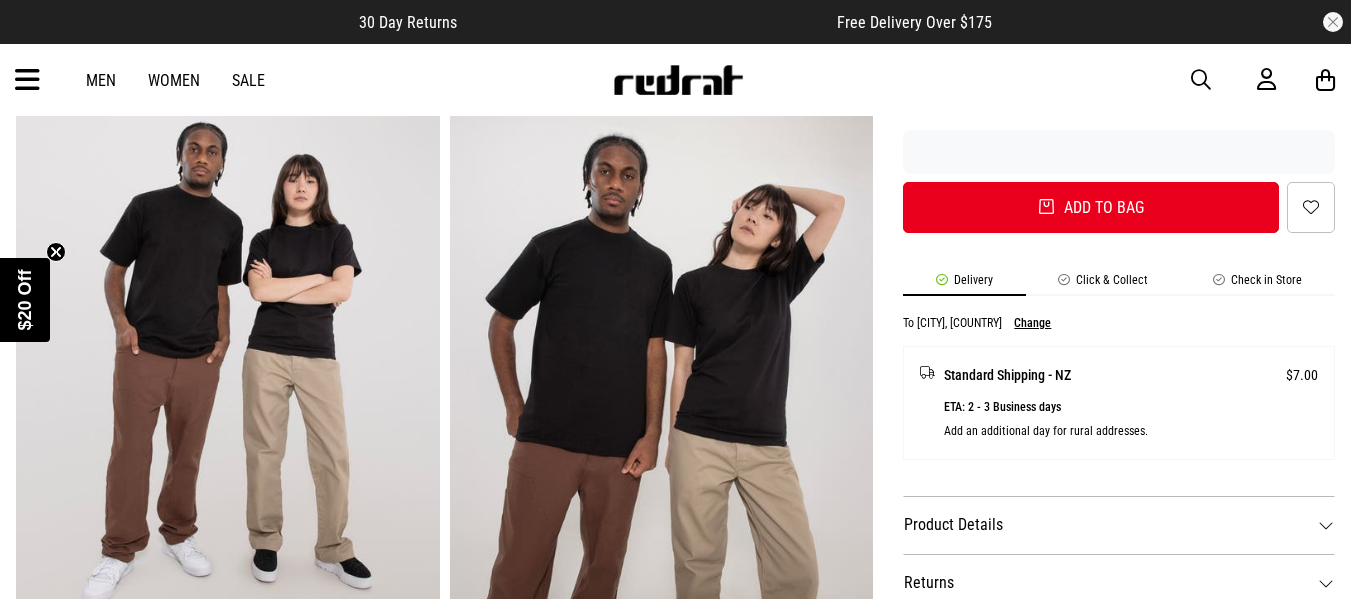 scroll, scrollTop: 751, scrollLeft: 0, axis: vertical 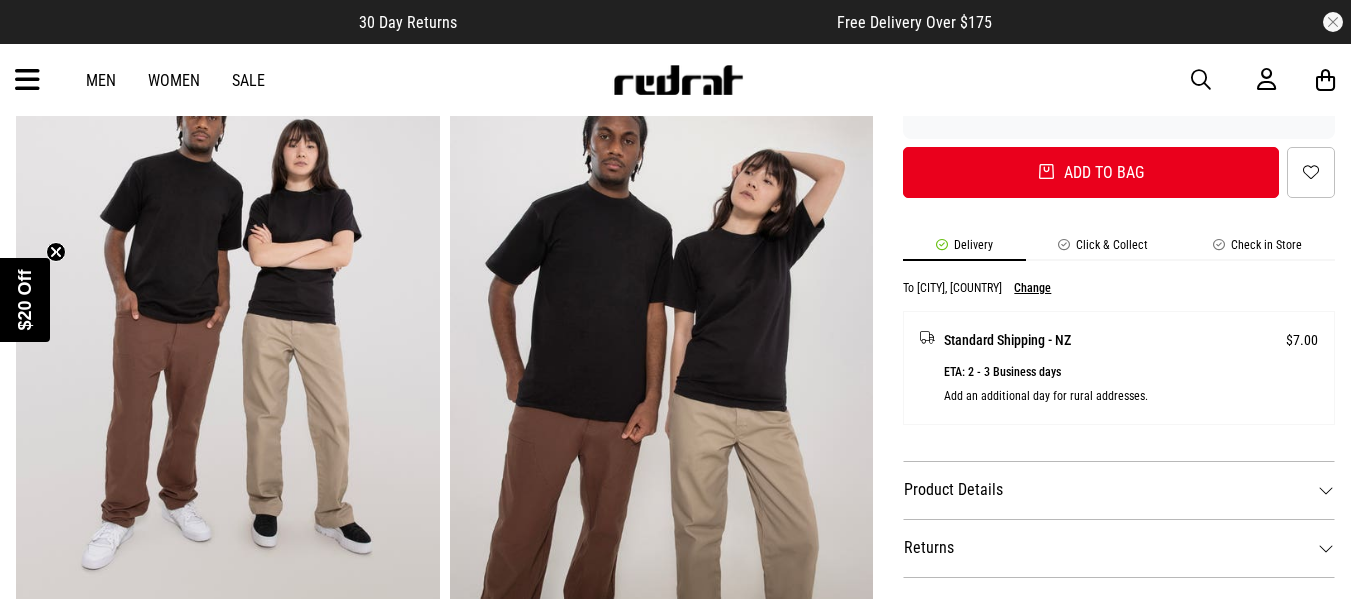 click on "Change" at bounding box center [1032, 288] 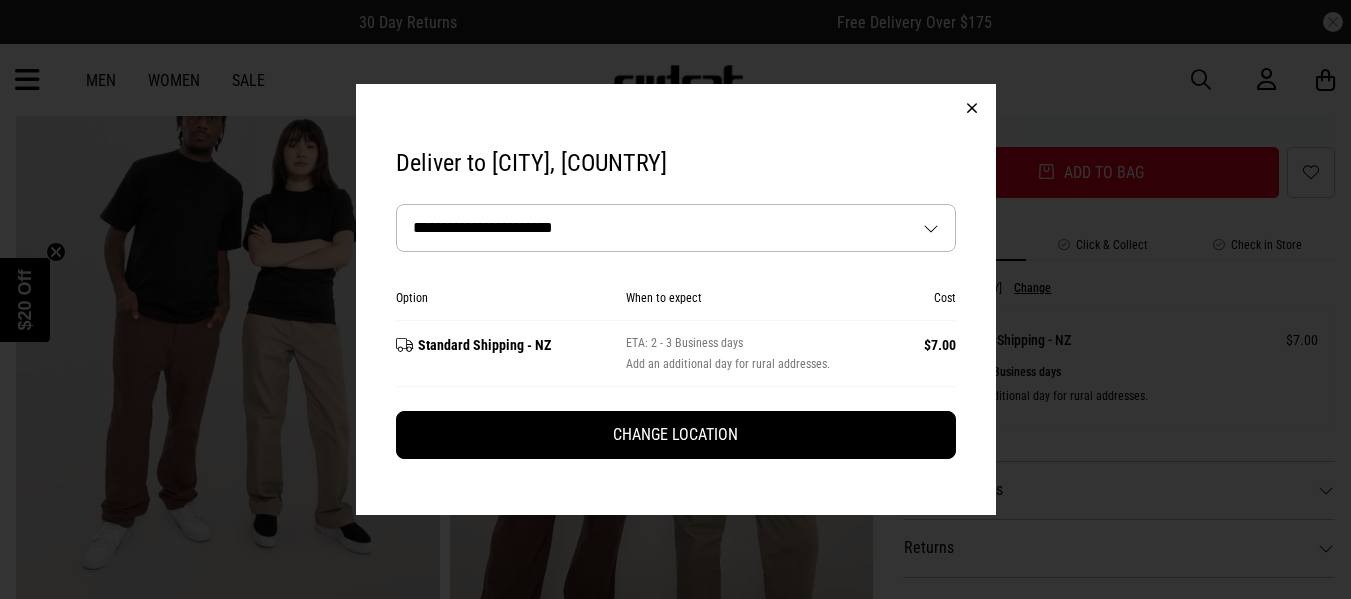 click on "**********" at bounding box center [676, 228] 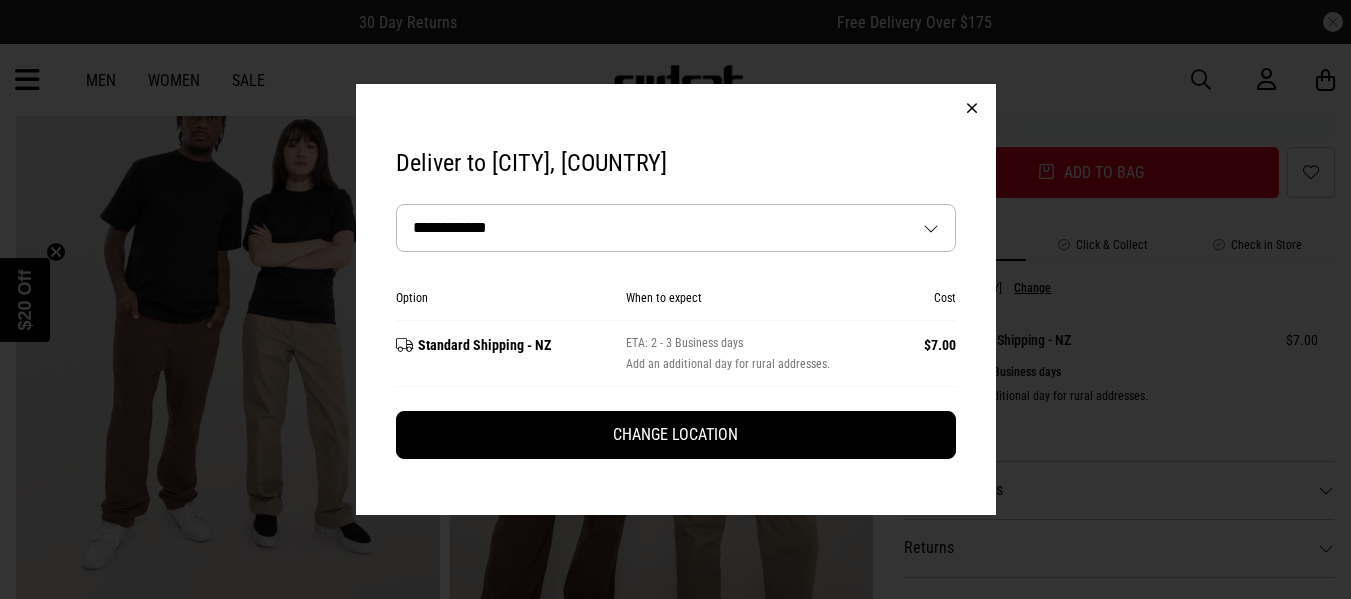click on "**********" at bounding box center [676, 228] 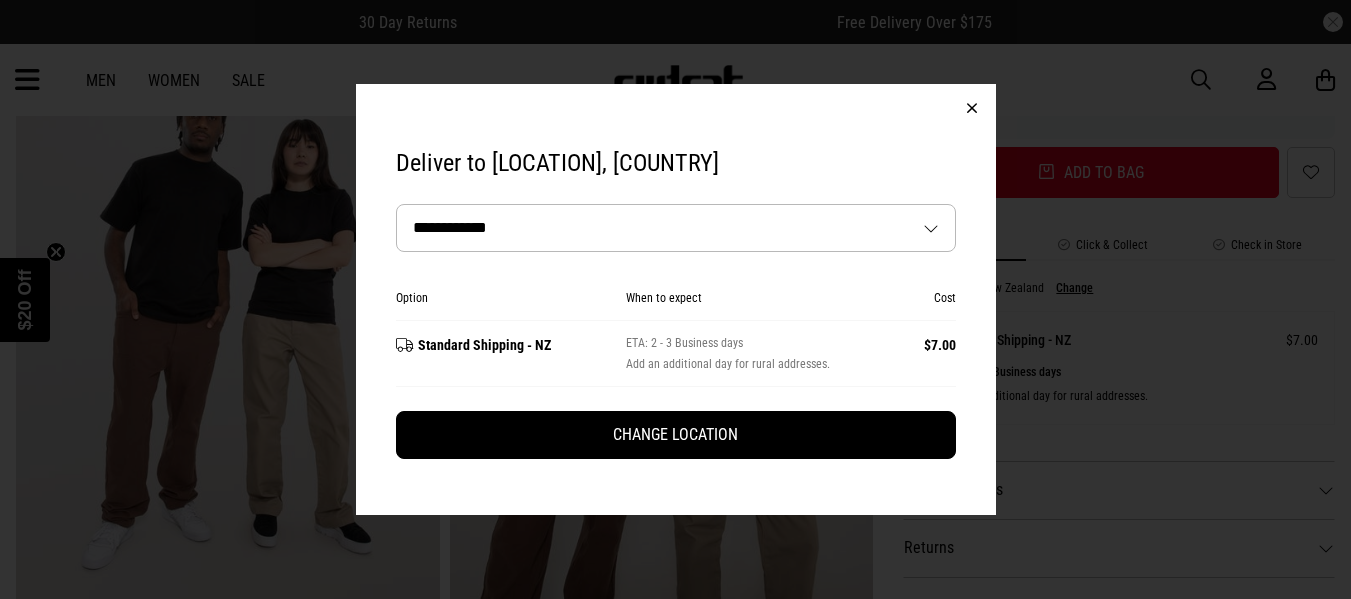 click at bounding box center [972, 108] 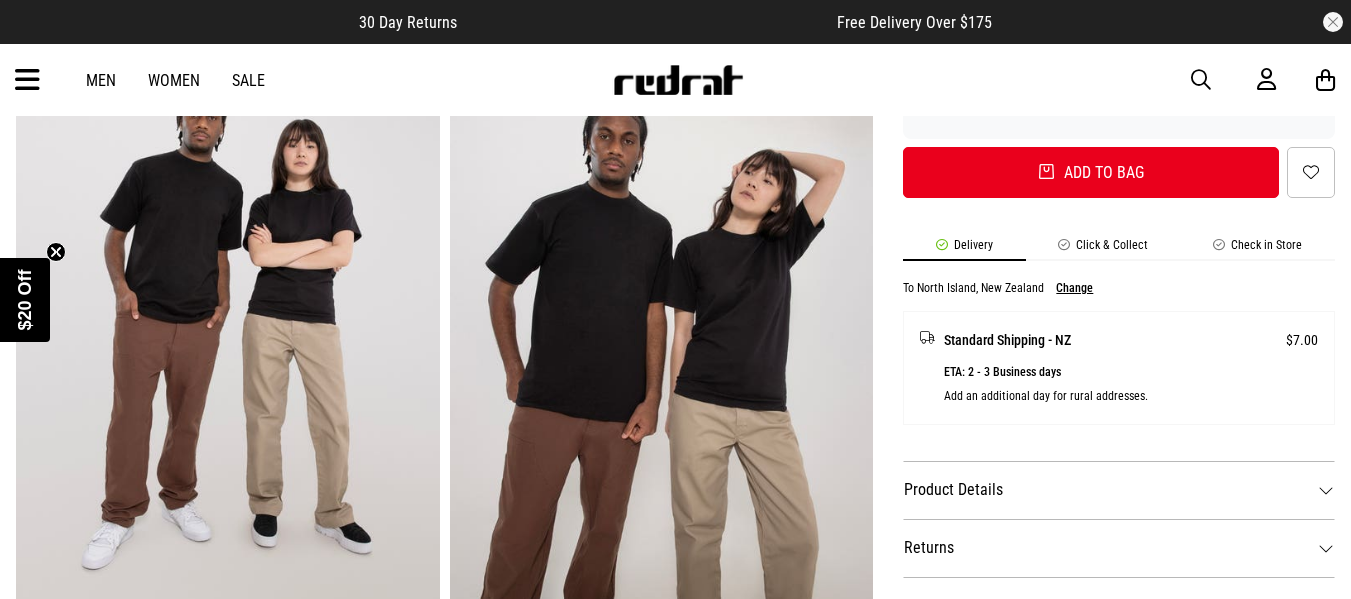 click on "Click & Collect" at bounding box center (1103, 249) 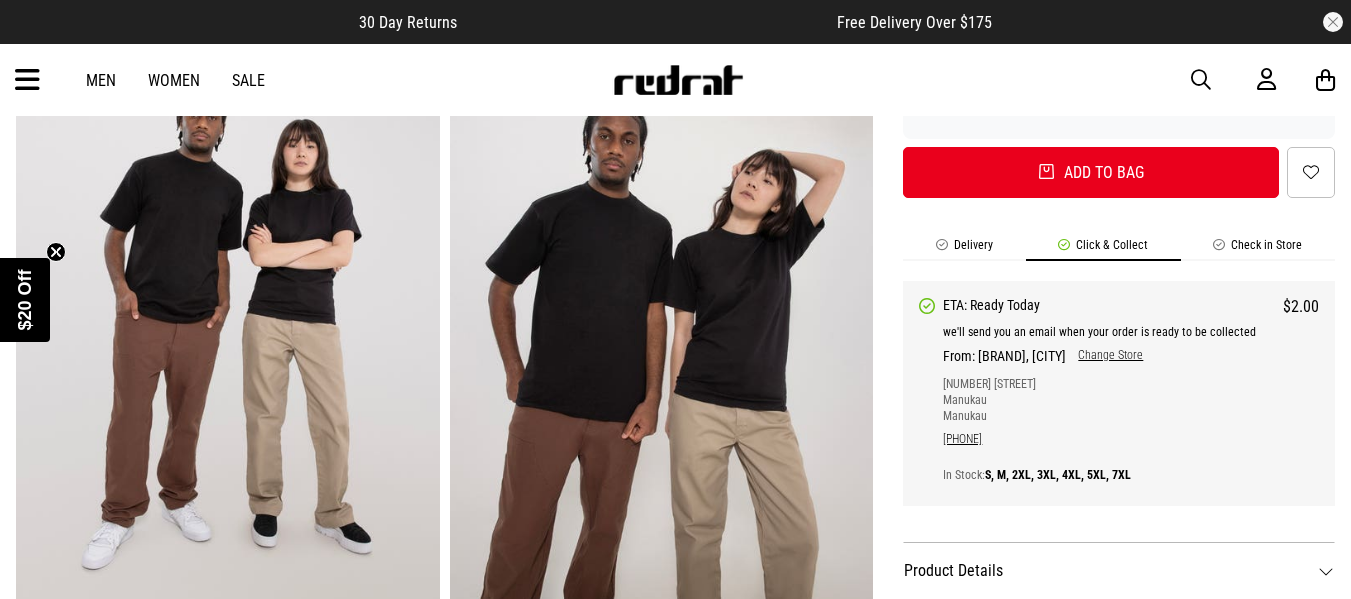 click on "Change Store" at bounding box center [1104, 356] 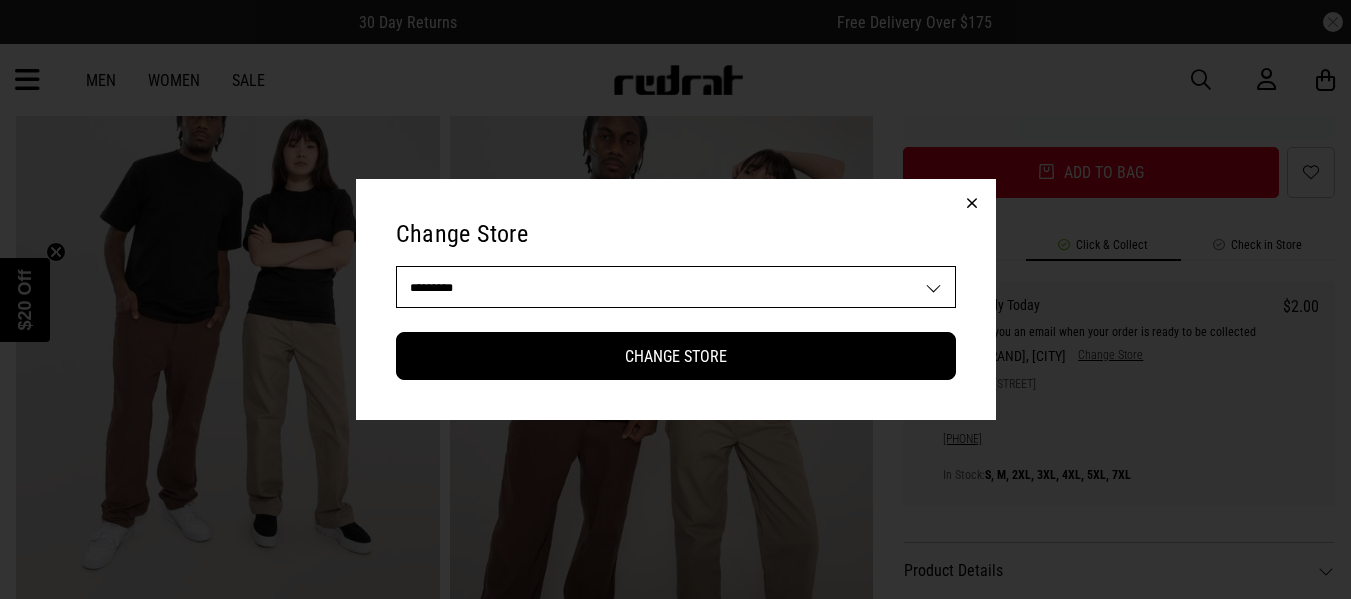 click on "**********" at bounding box center (676, 287) 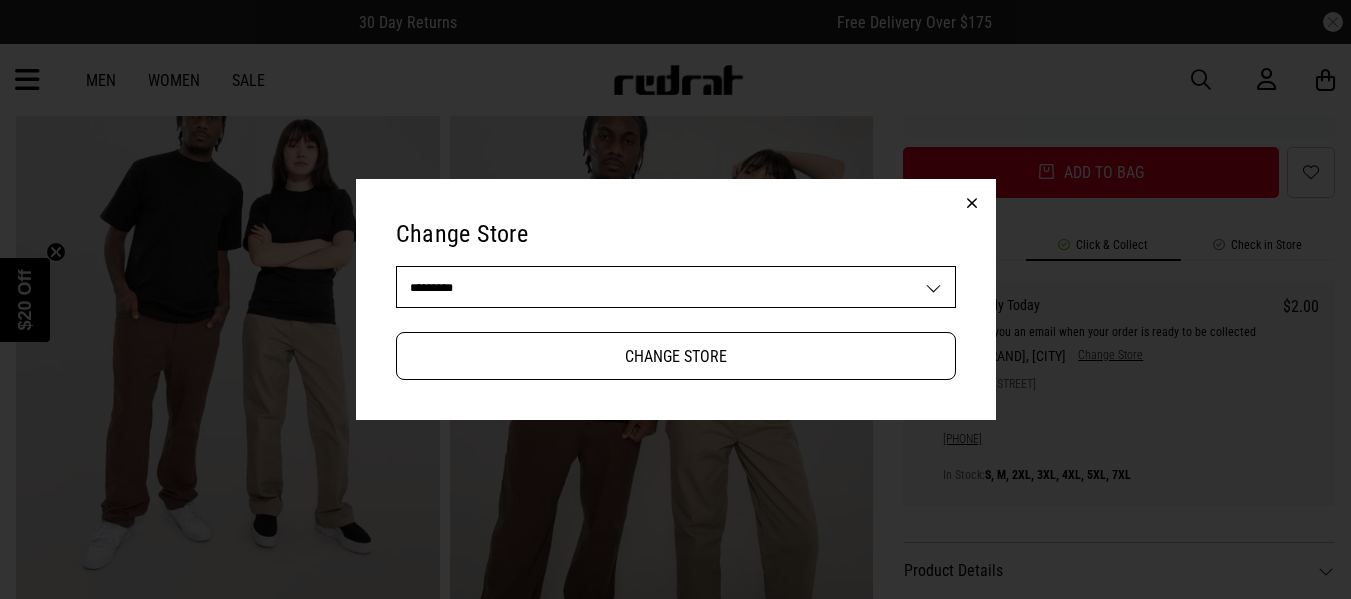 click on "Change Store" at bounding box center (676, 356) 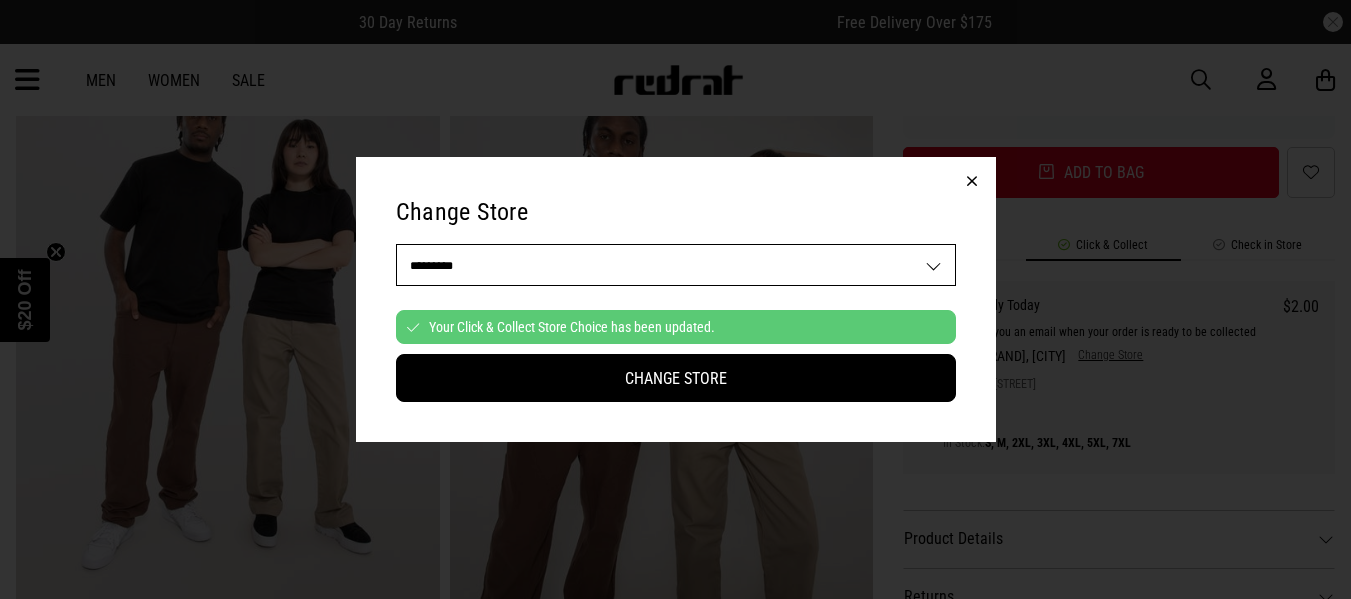 click on "**********" at bounding box center (676, 265) 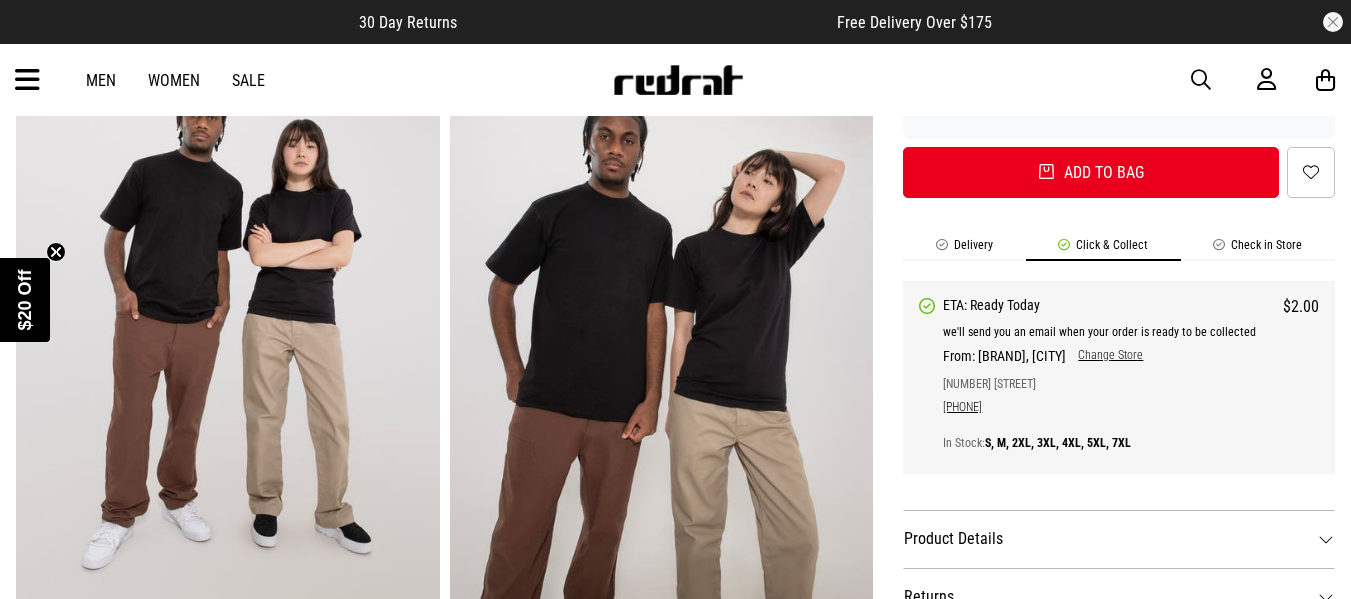 click on "Change Store" at bounding box center [1104, 356] 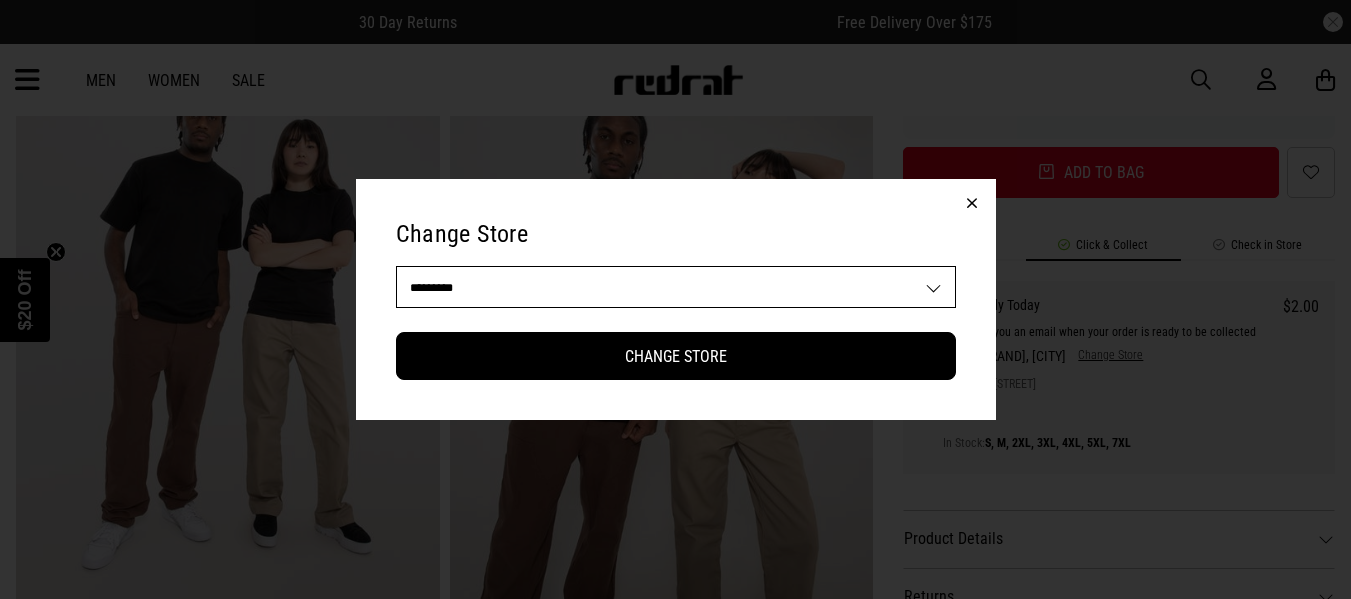 click on "**********" at bounding box center (676, 287) 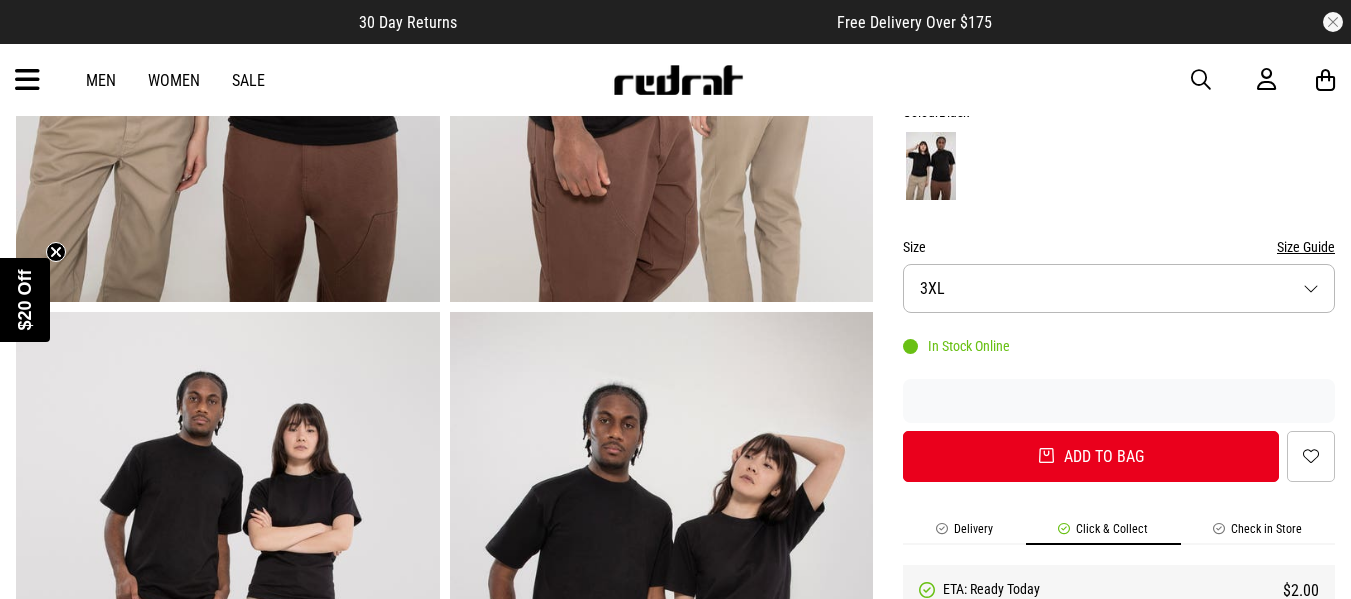 scroll, scrollTop: 600, scrollLeft: 0, axis: vertical 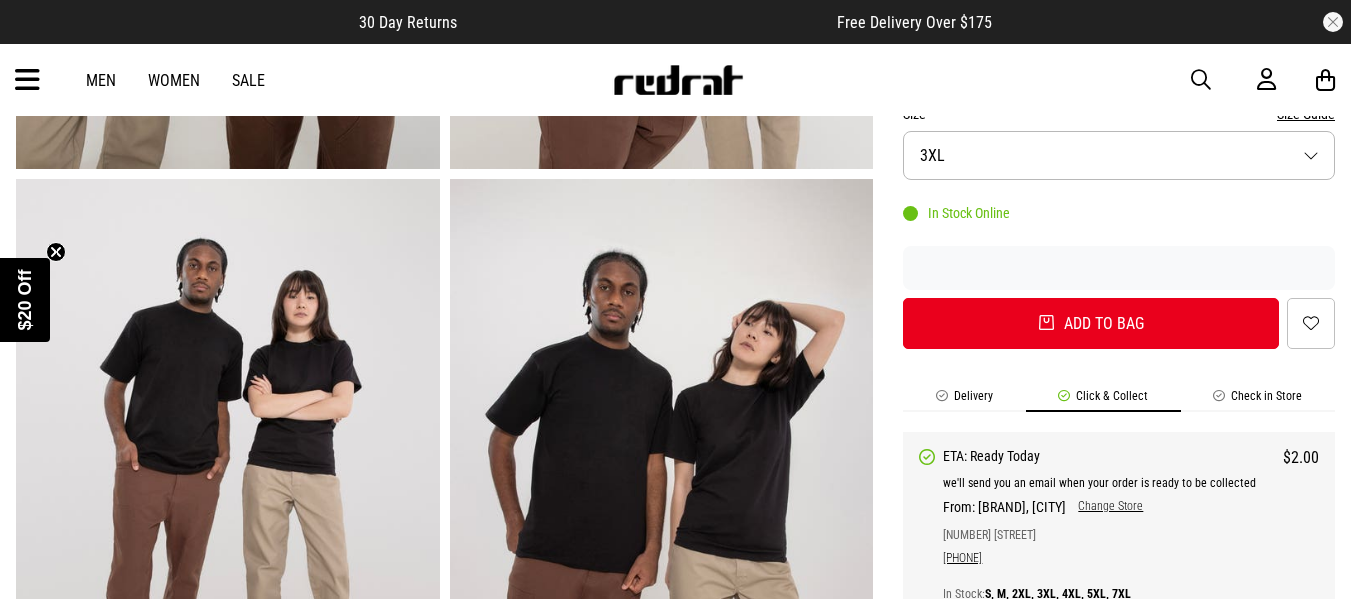 click on "Delivery" at bounding box center (964, 400) 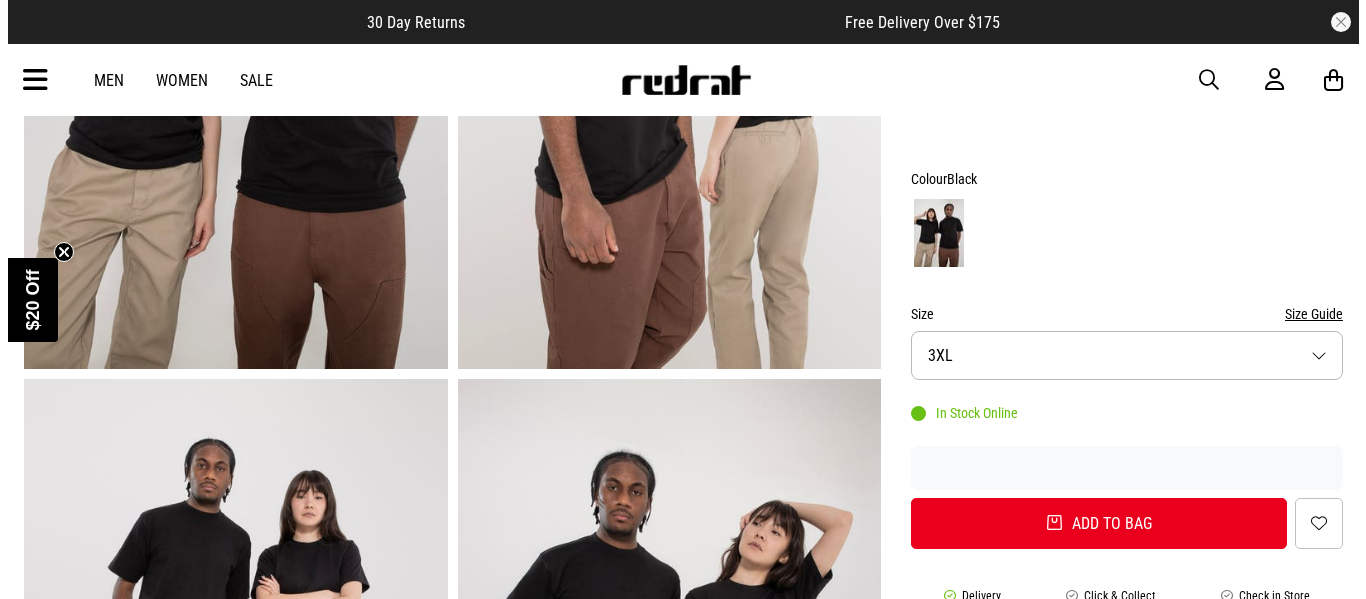 scroll, scrollTop: 500, scrollLeft: 0, axis: vertical 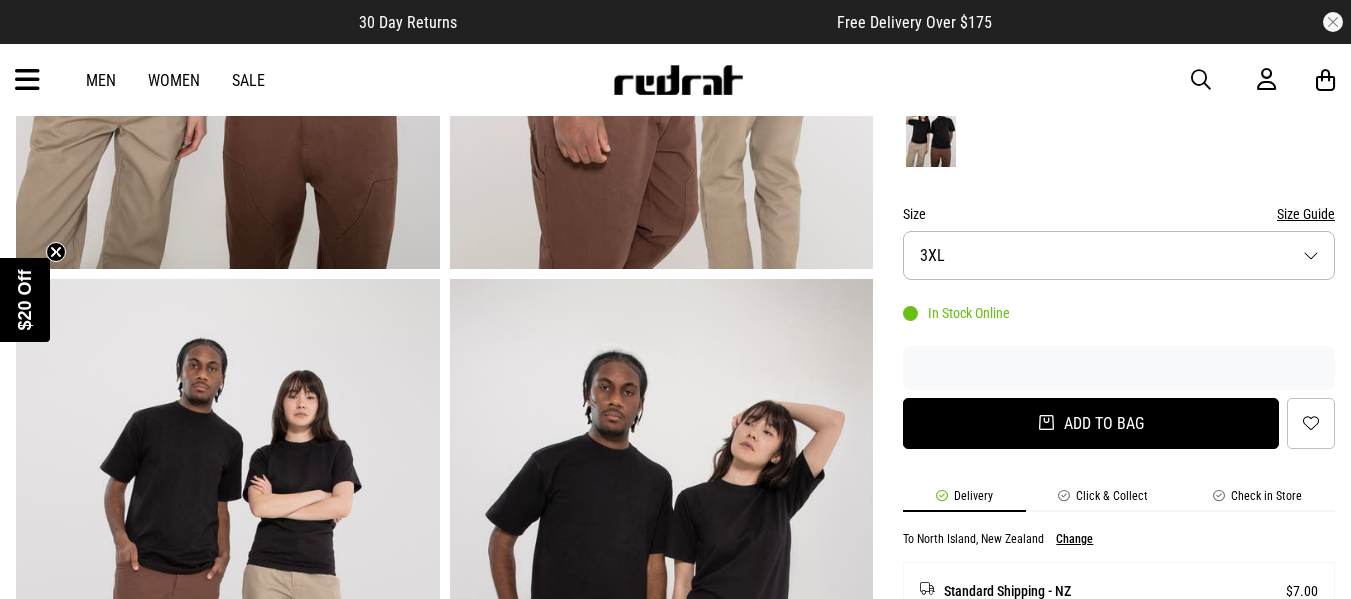 click on "Add to bag" at bounding box center (1091, 423) 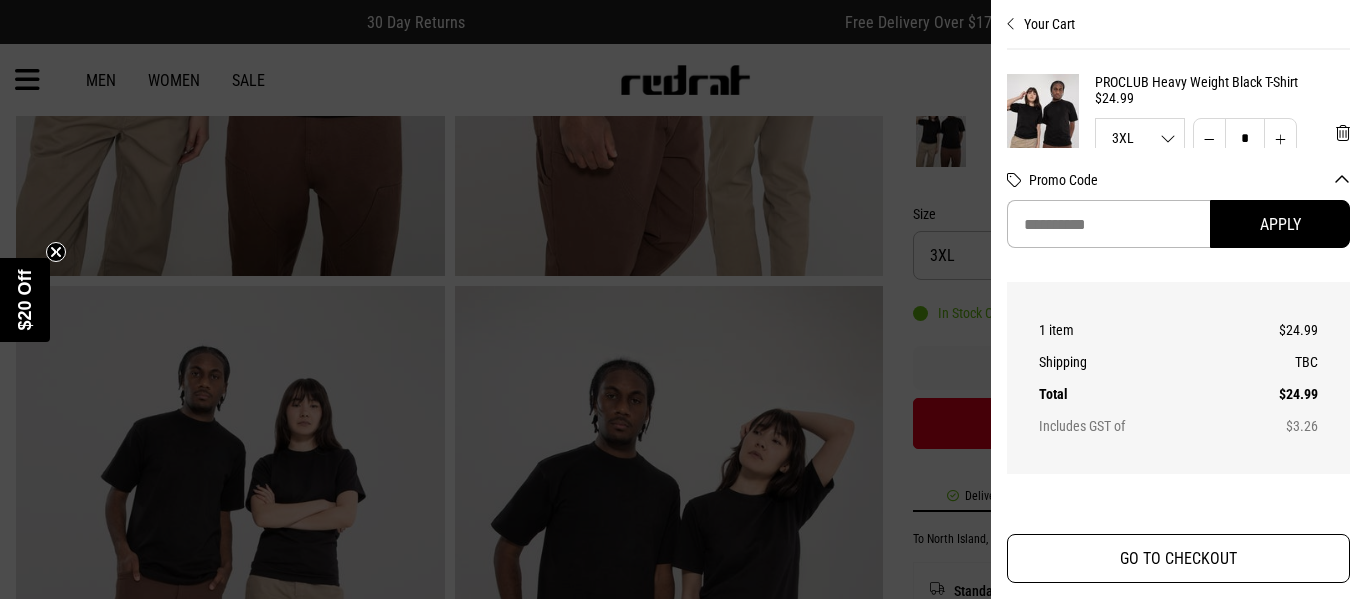click on "GO TO CHECKOUT" at bounding box center [1178, 558] 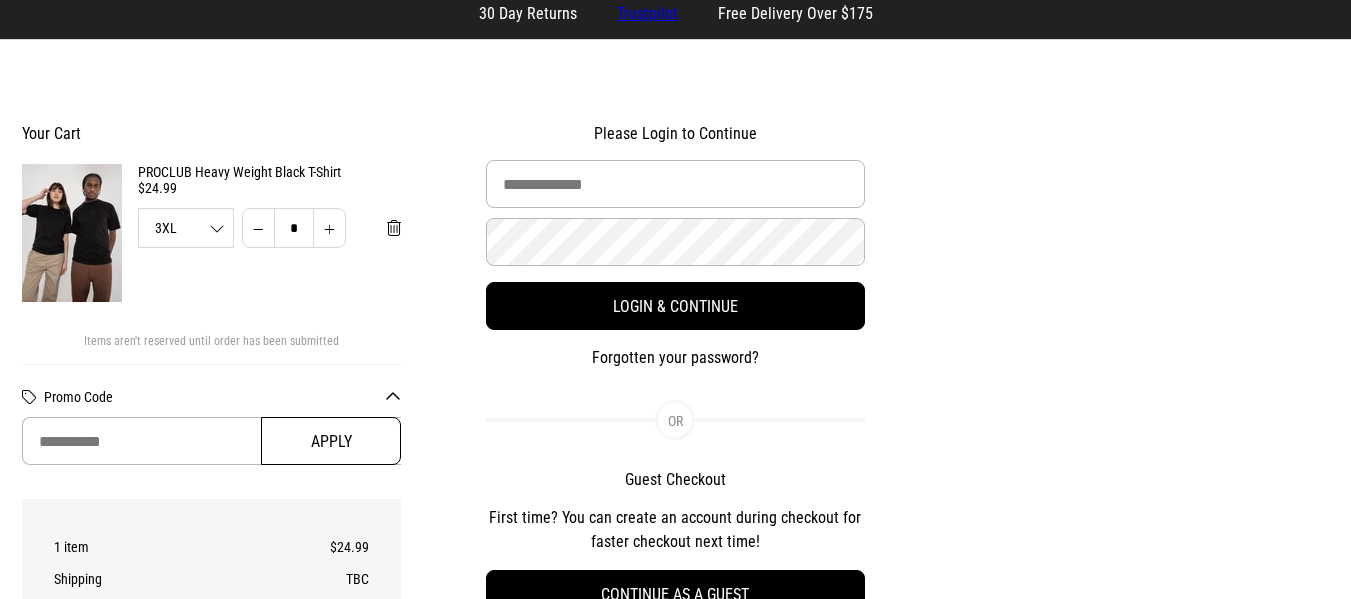 scroll, scrollTop: 100, scrollLeft: 0, axis: vertical 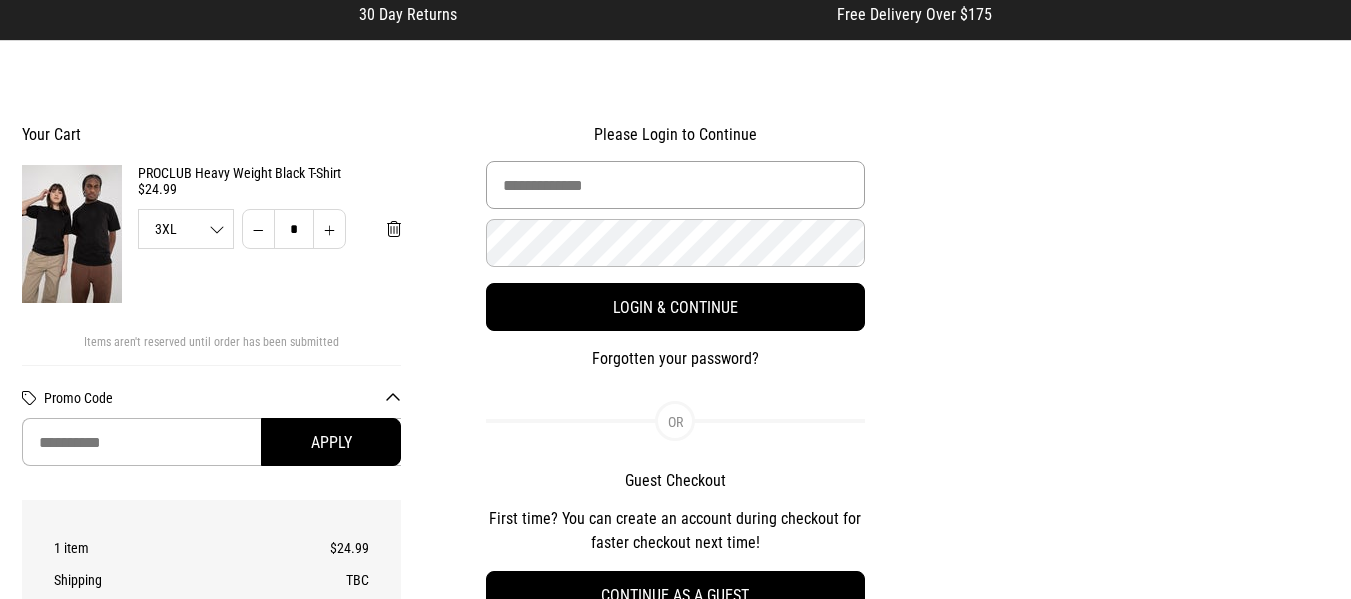 click at bounding box center [676, 185] 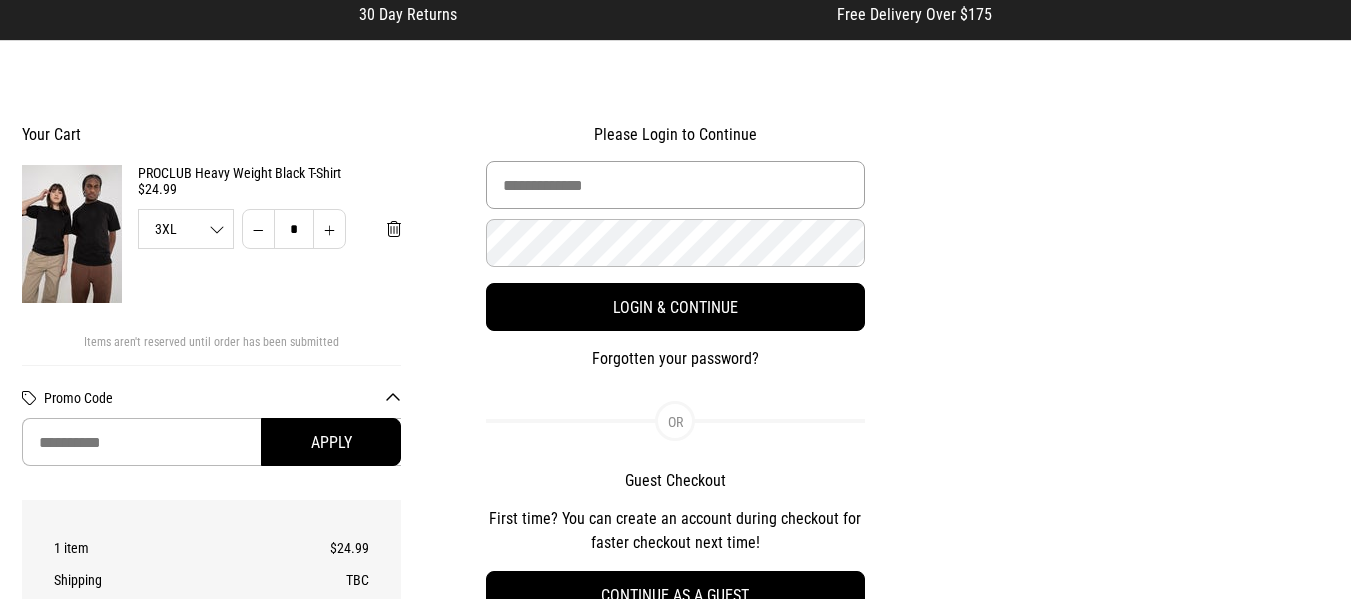 type on "**********" 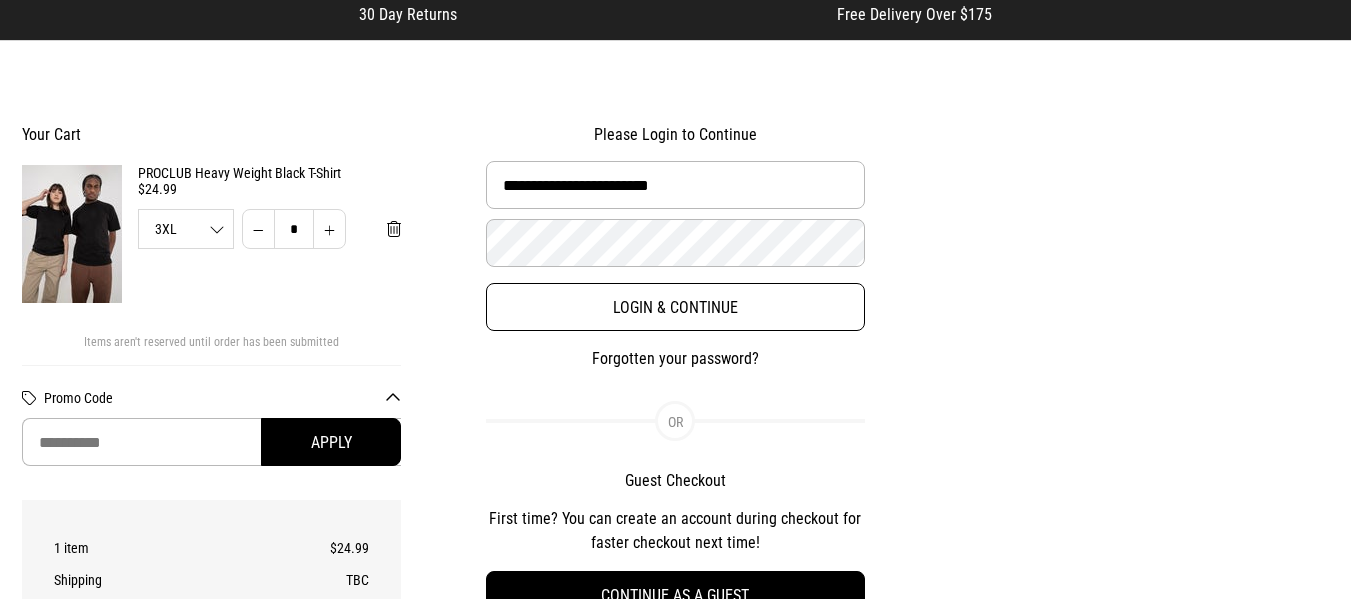 click on "Login & Continue" at bounding box center [676, 307] 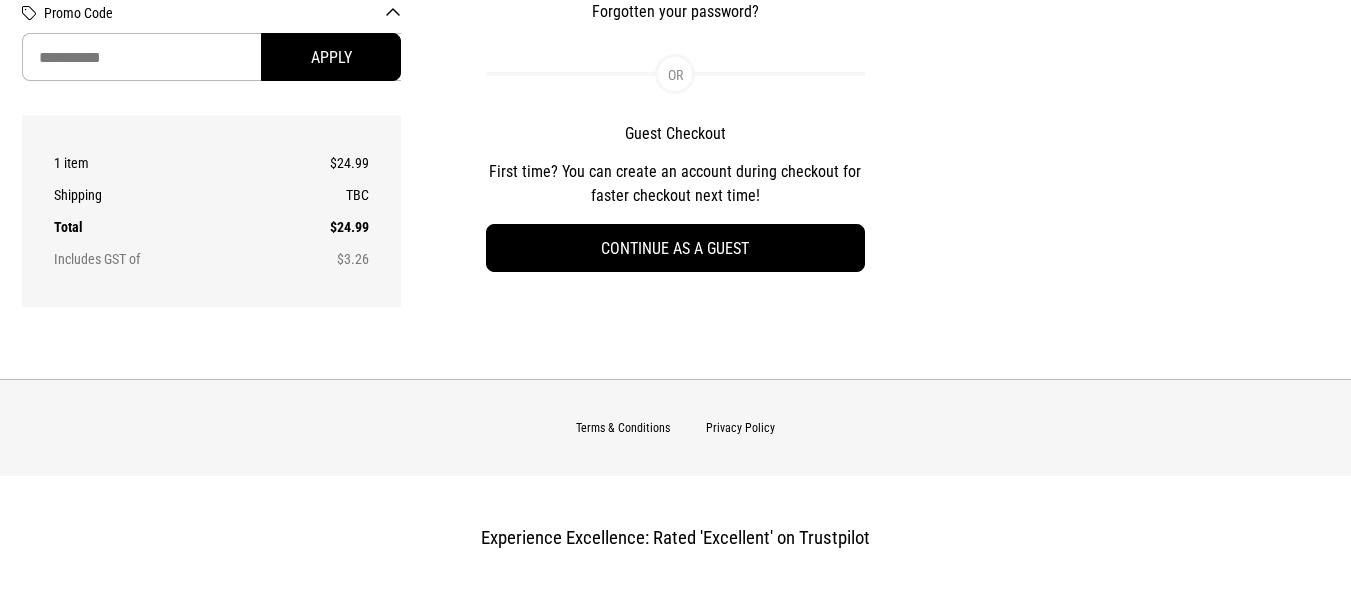 scroll, scrollTop: 500, scrollLeft: 0, axis: vertical 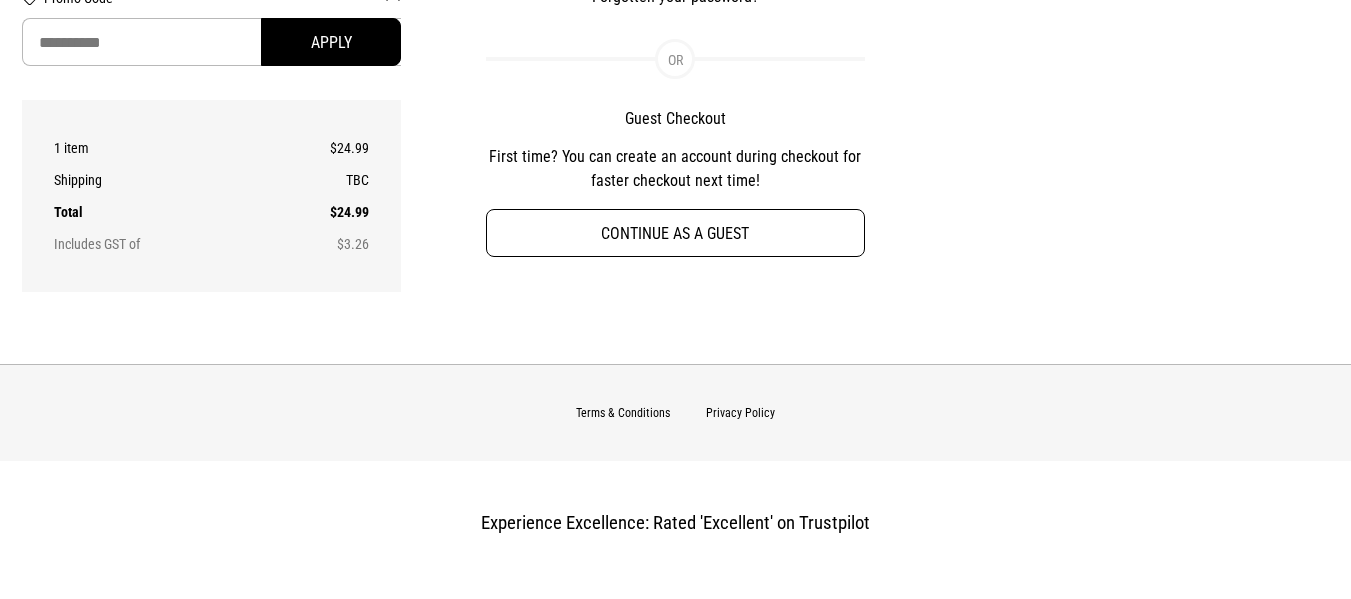 click on "Continue as a guest" at bounding box center [676, 233] 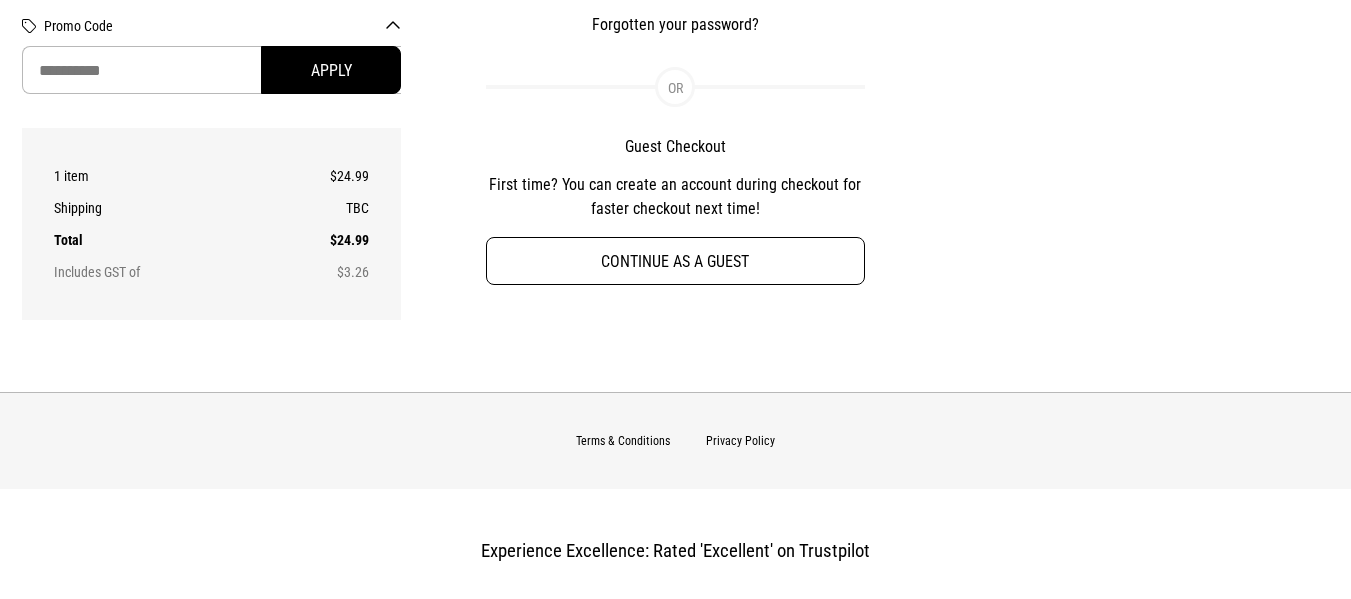 select on "**********" 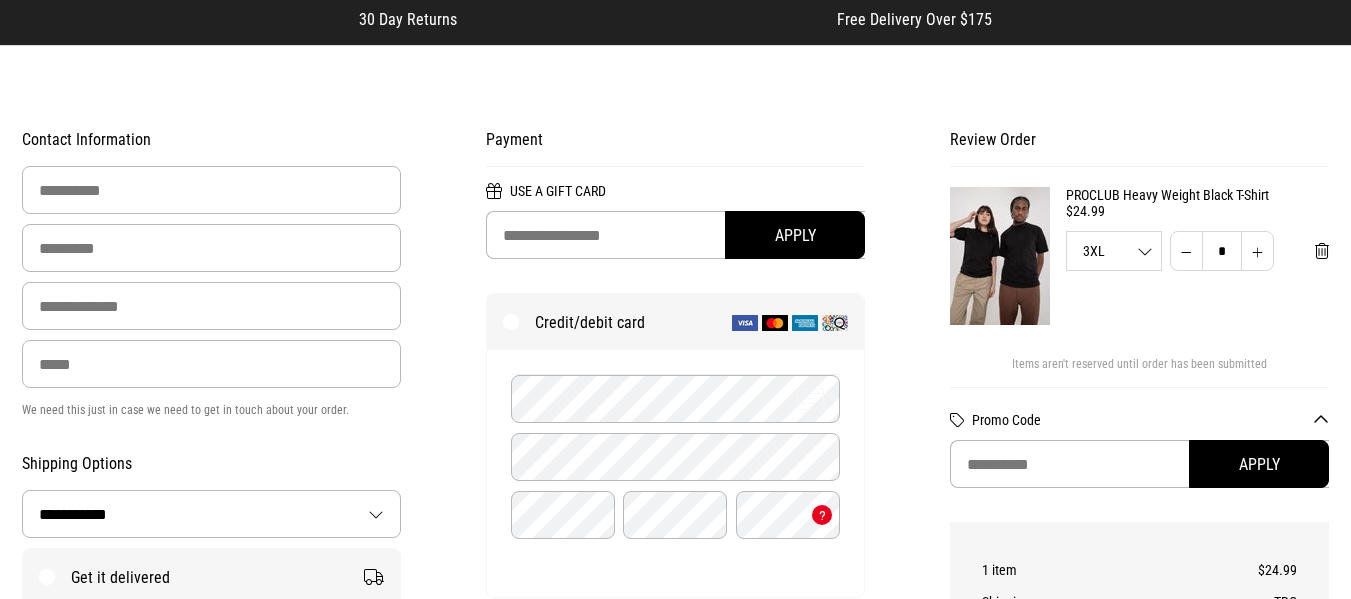 scroll, scrollTop: 100, scrollLeft: 0, axis: vertical 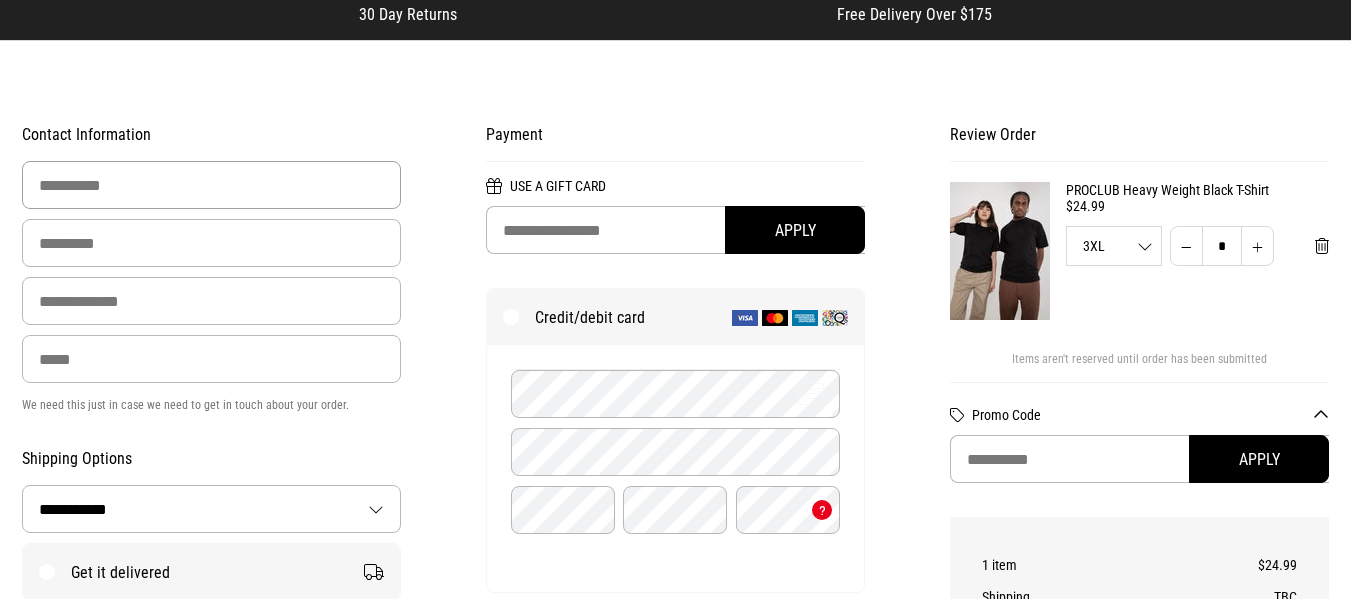 click at bounding box center (212, 185) 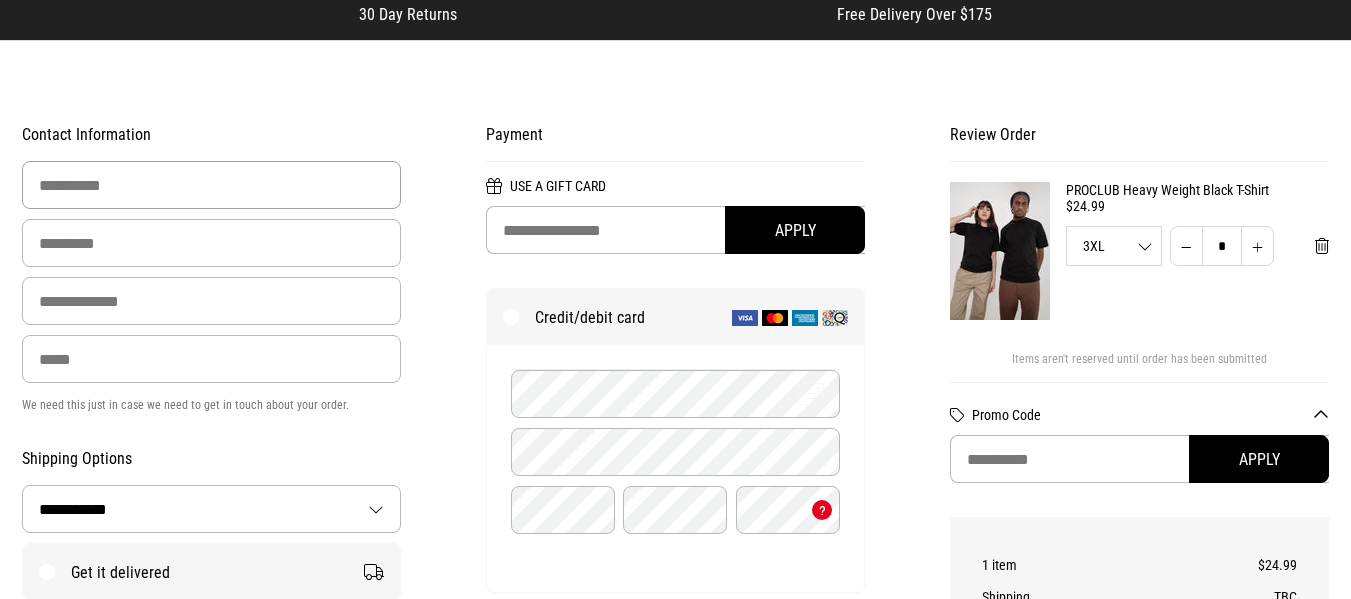 type on "*****" 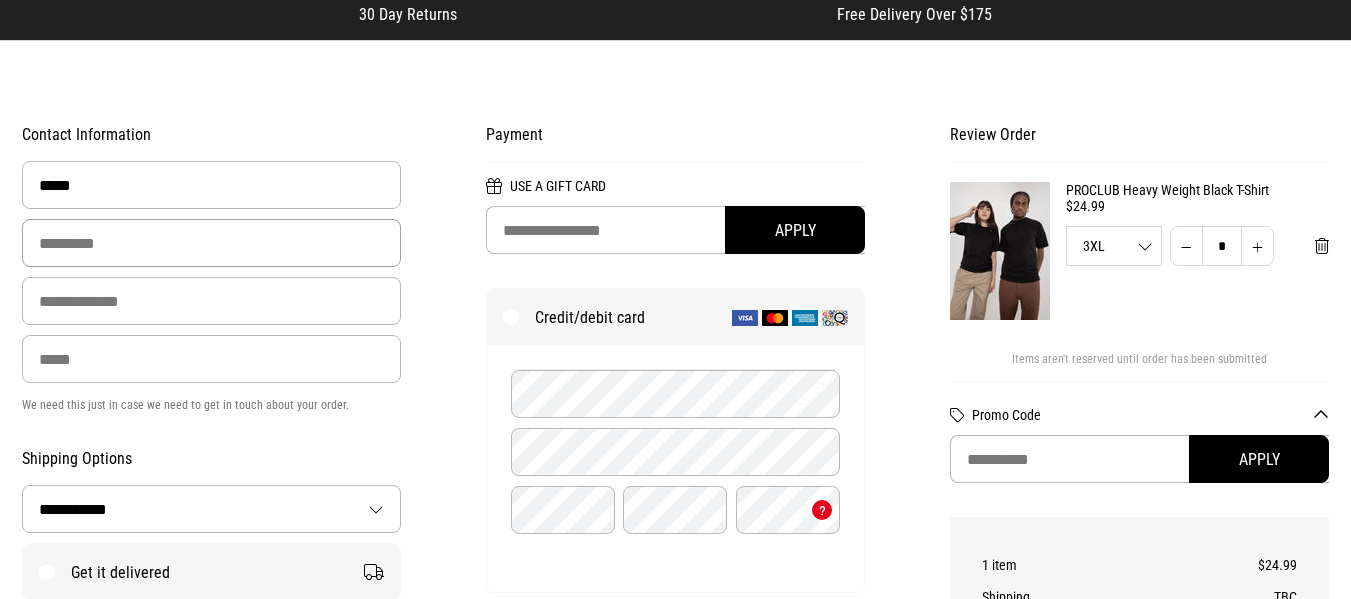 type on "**********" 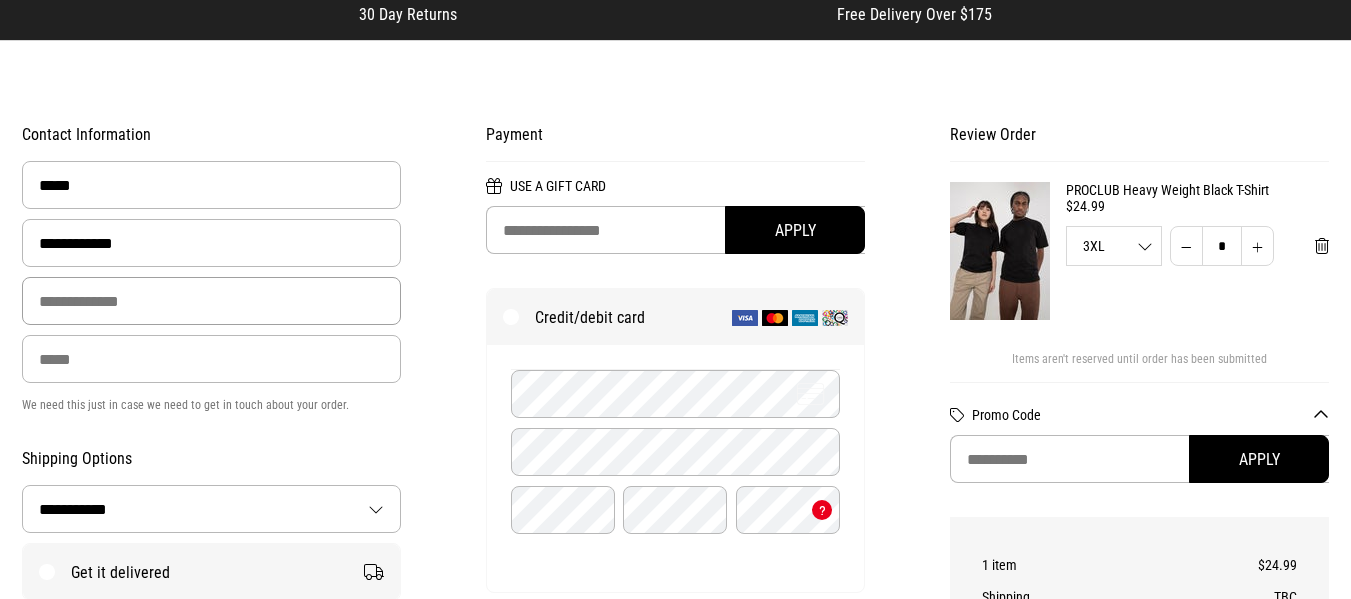 type on "**********" 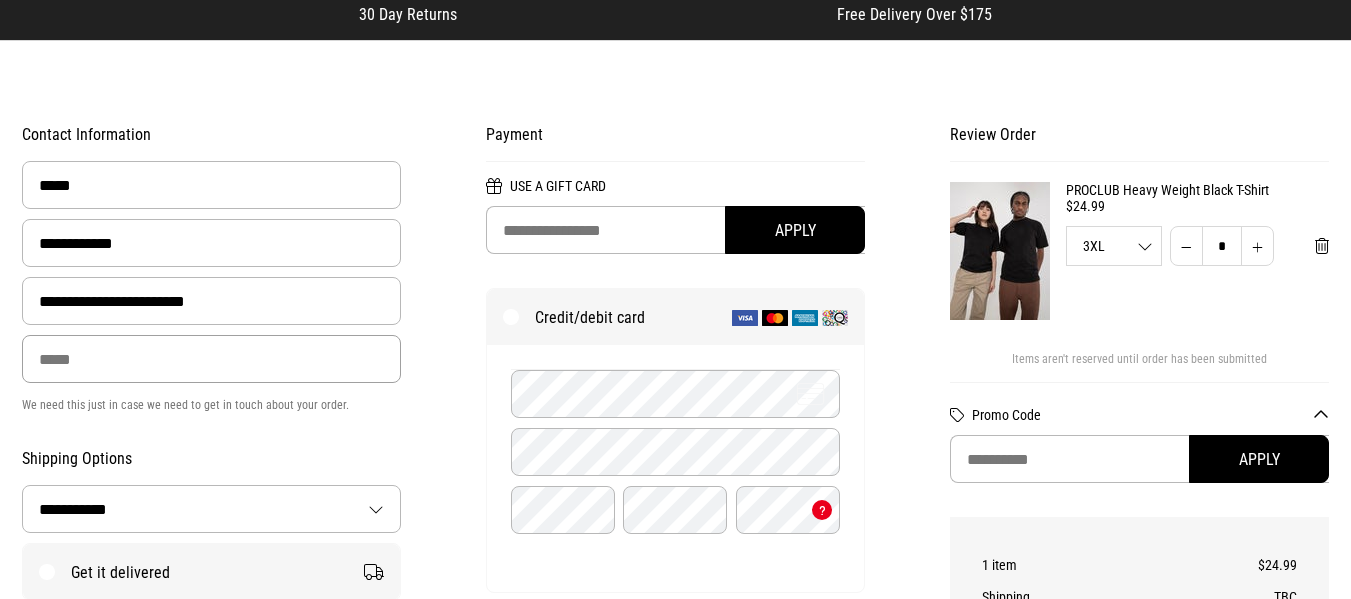 type on "**********" 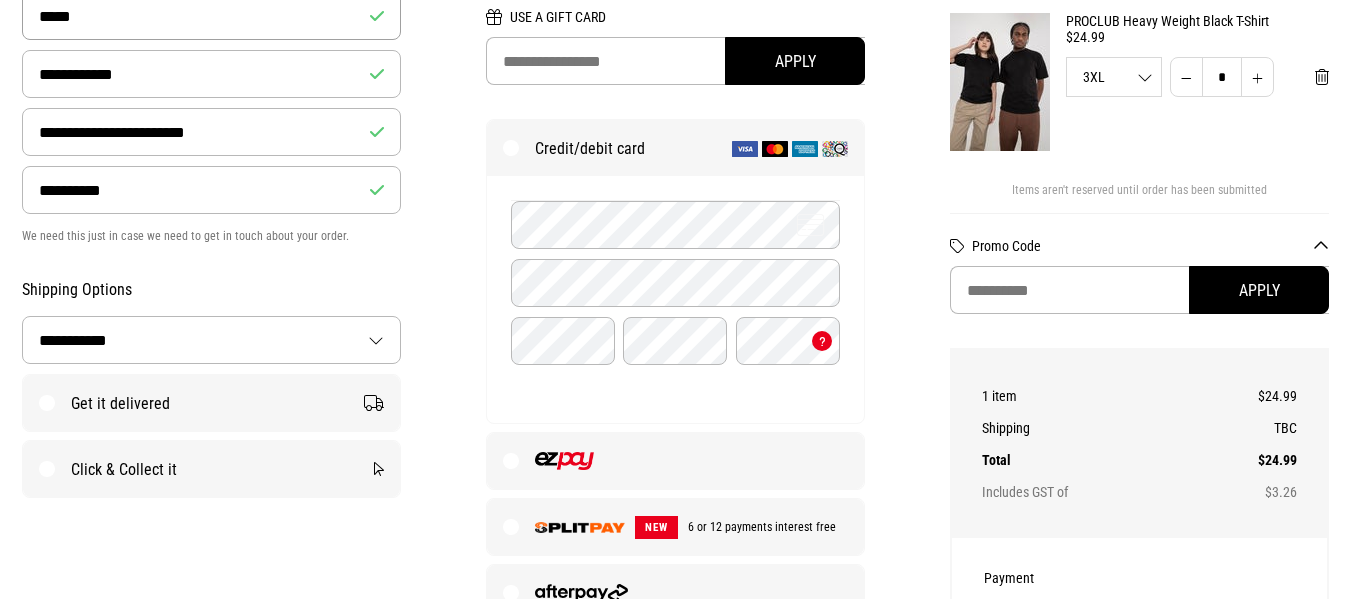 scroll, scrollTop: 400, scrollLeft: 0, axis: vertical 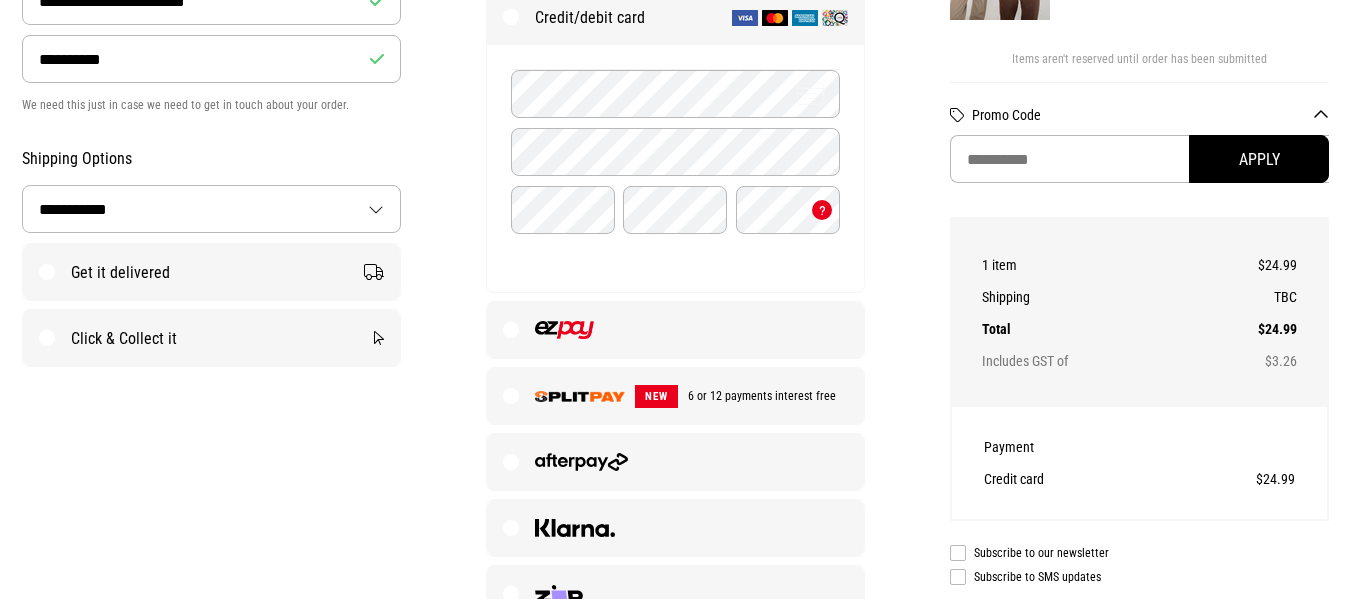 click on "Get it delivered" at bounding box center [212, 272] 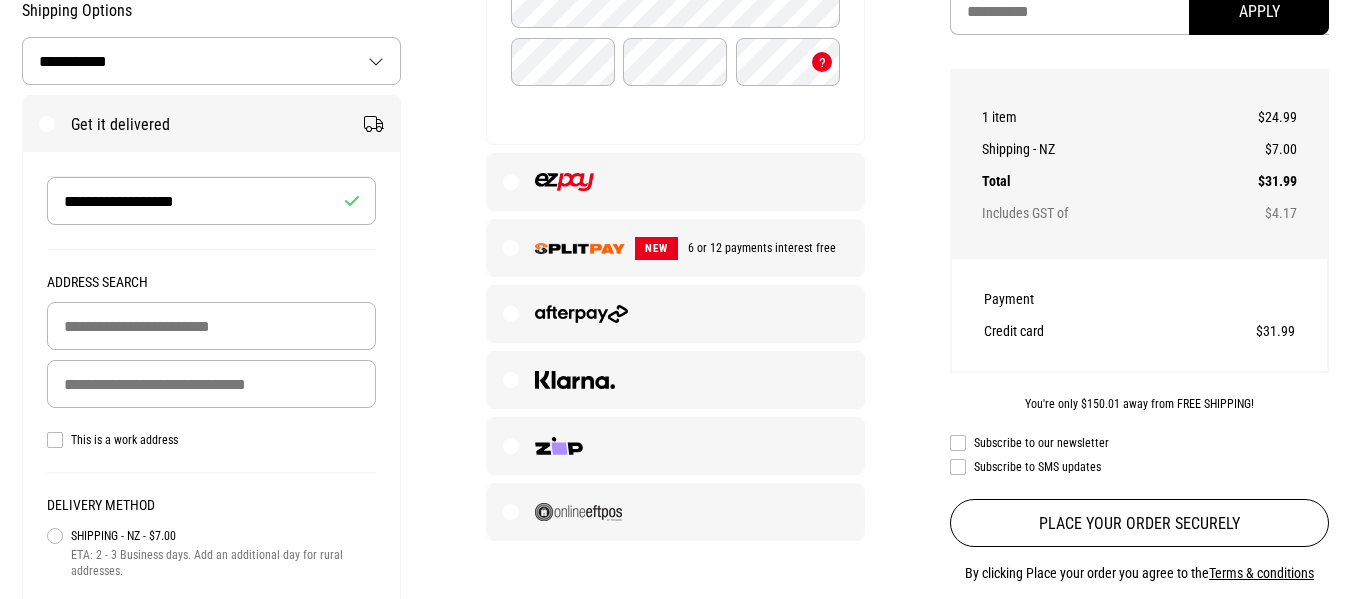 scroll, scrollTop: 600, scrollLeft: 0, axis: vertical 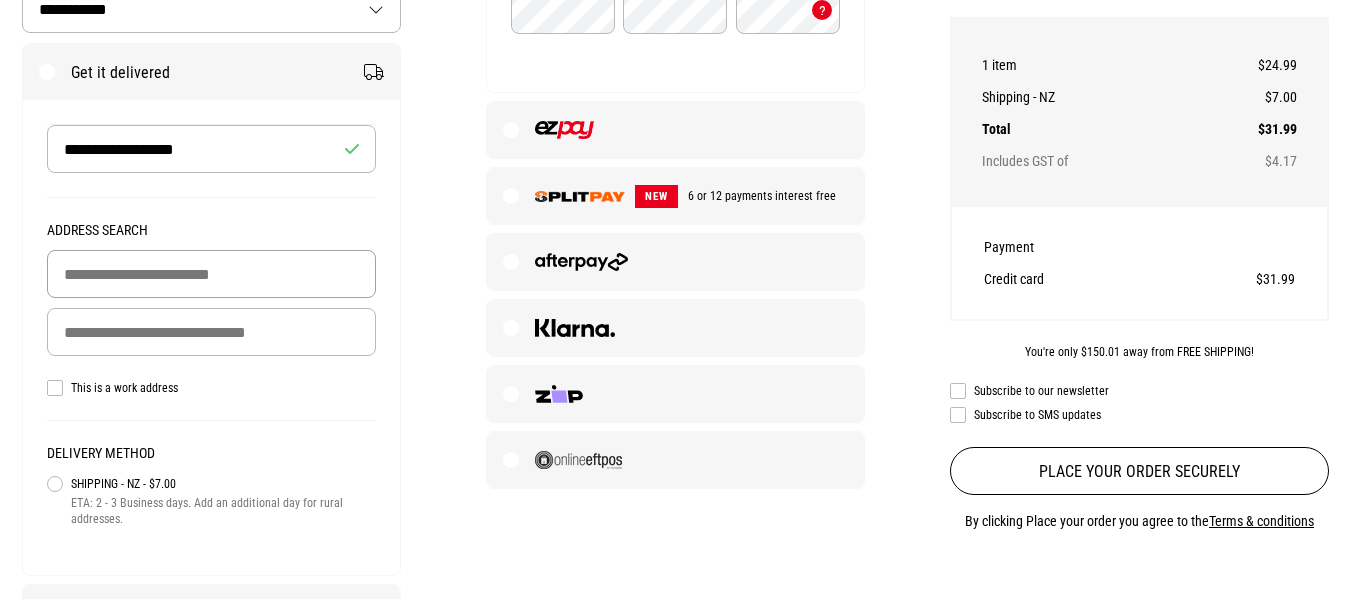 click at bounding box center (212, 274) 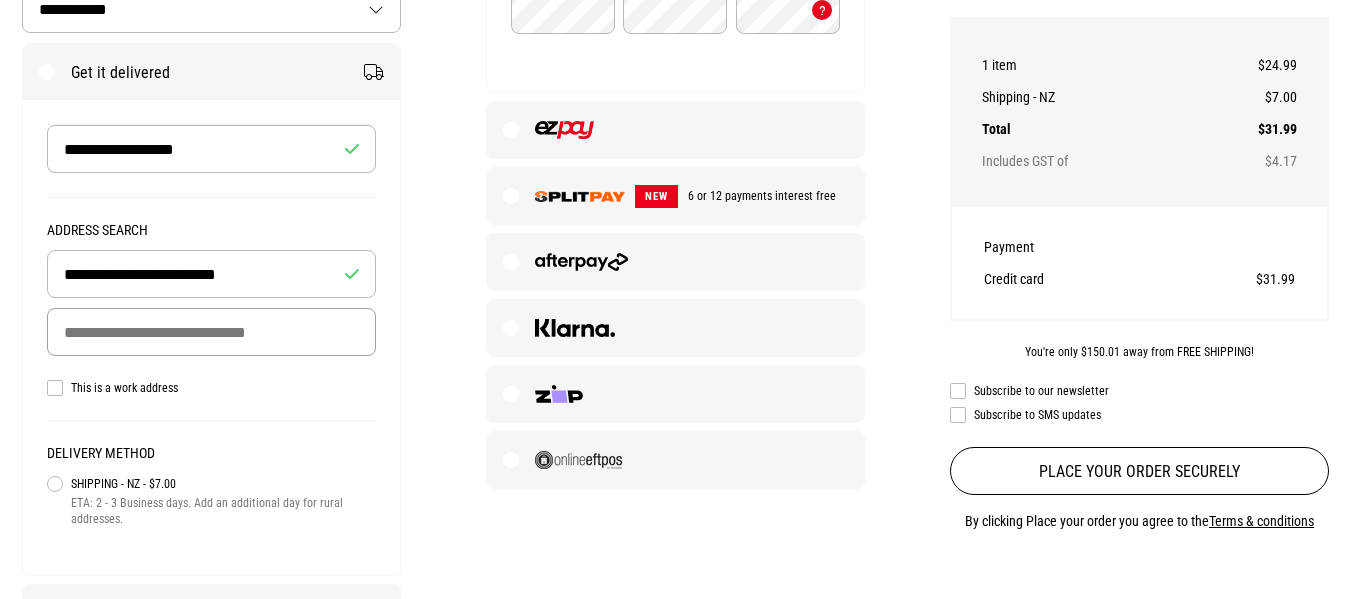 click at bounding box center [212, 332] 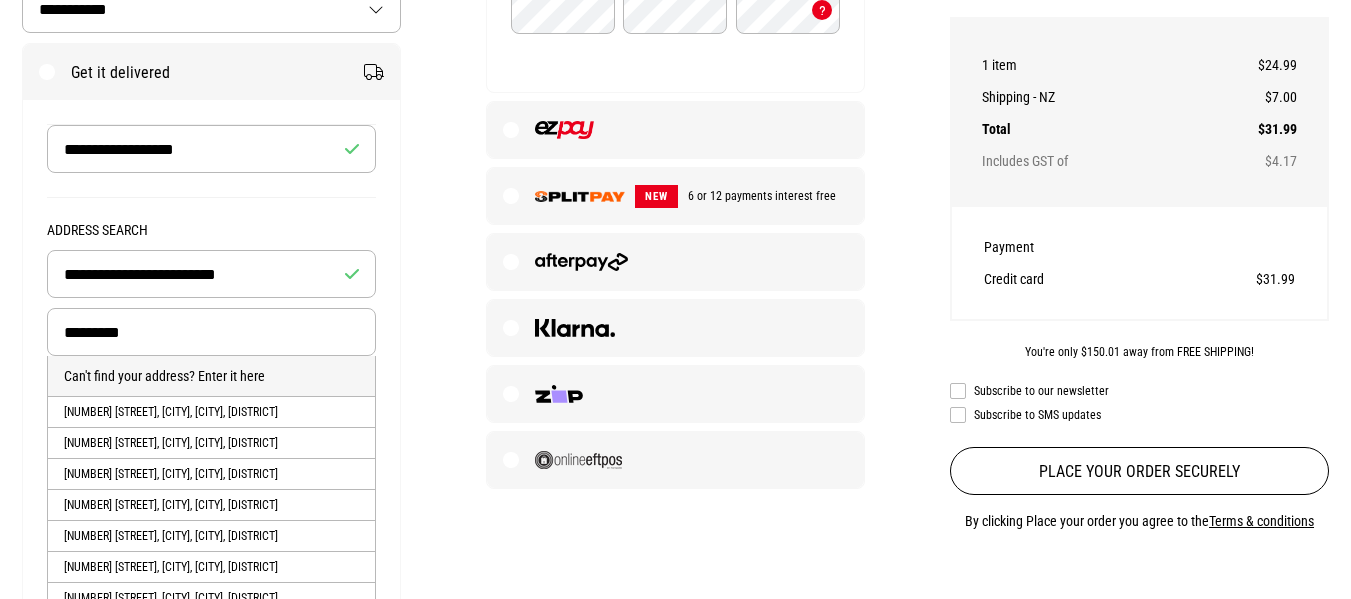 click on "[NUMBER] [STREET], [CITY], [CITY], [DISTRICT]" at bounding box center [212, 411] 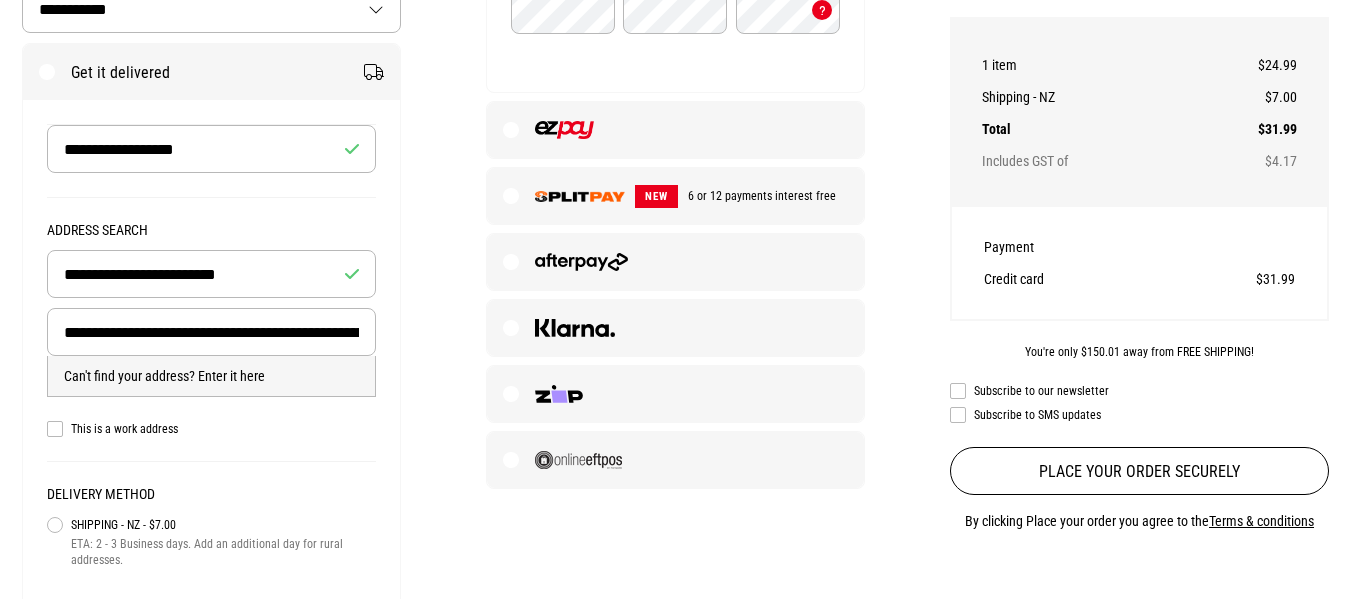 type 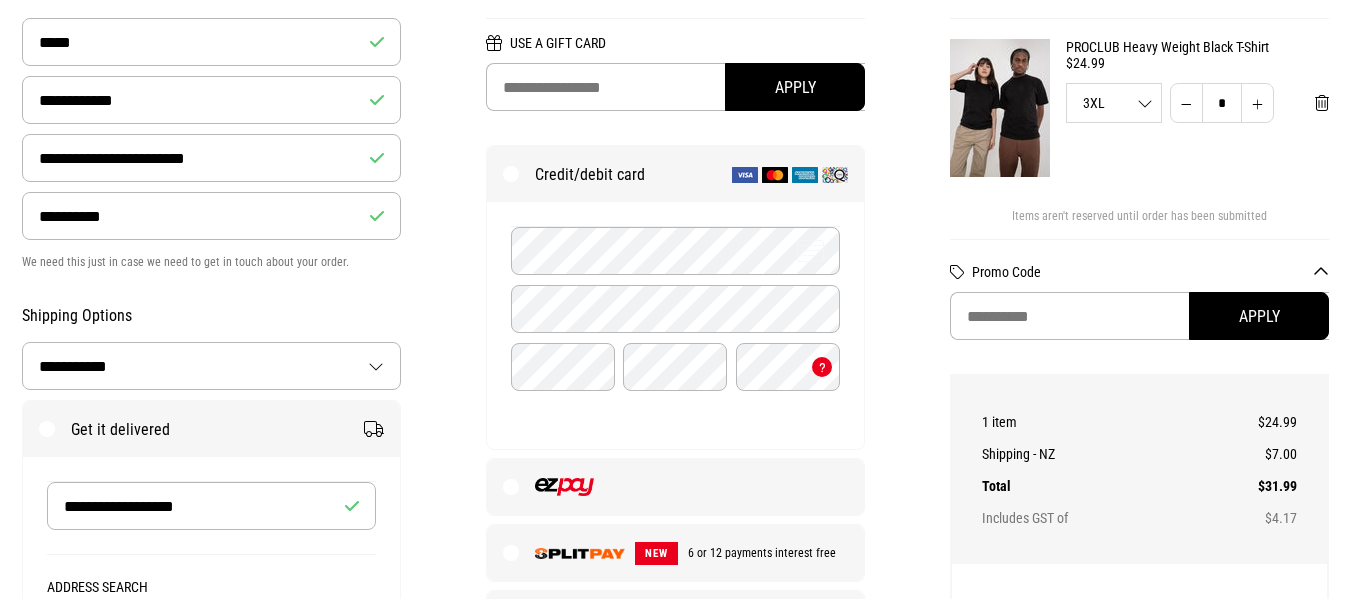 scroll, scrollTop: 300, scrollLeft: 0, axis: vertical 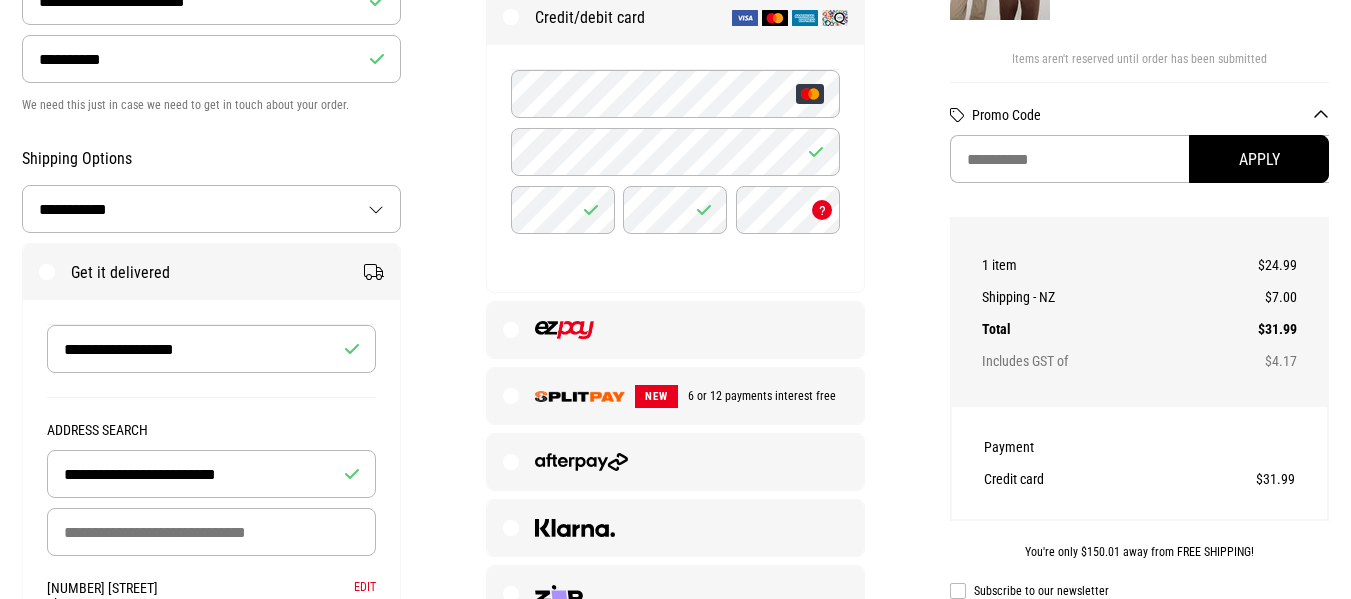 click at bounding box center (822, 210) 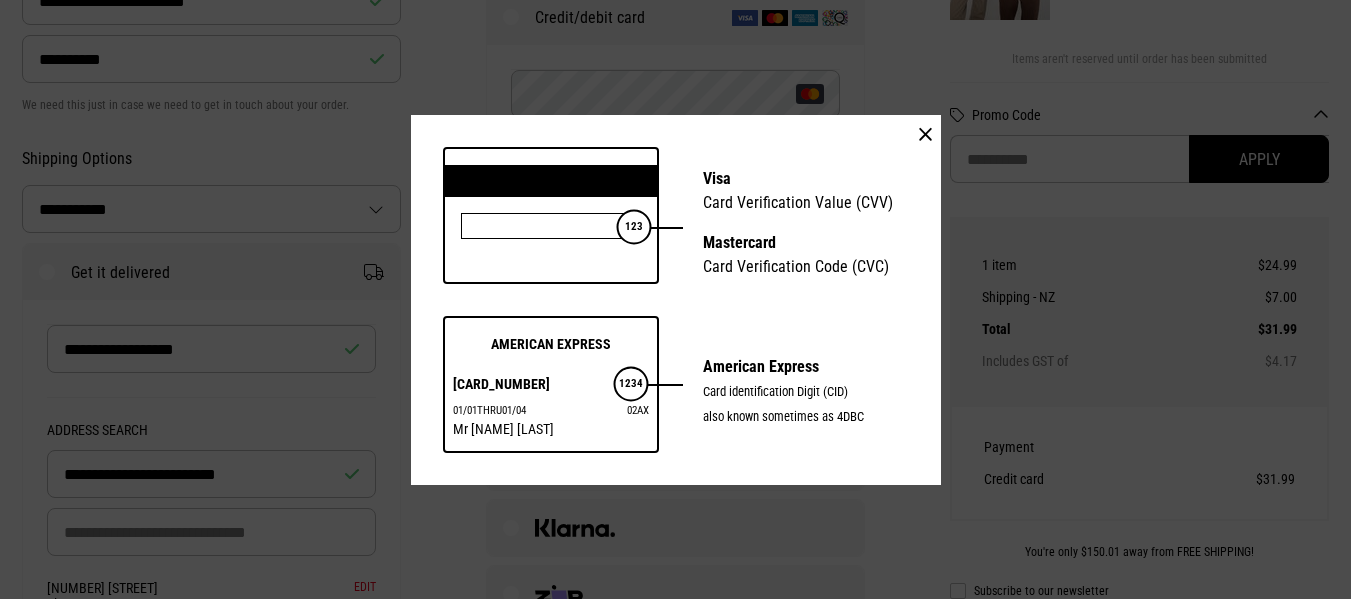 click at bounding box center [925, 135] 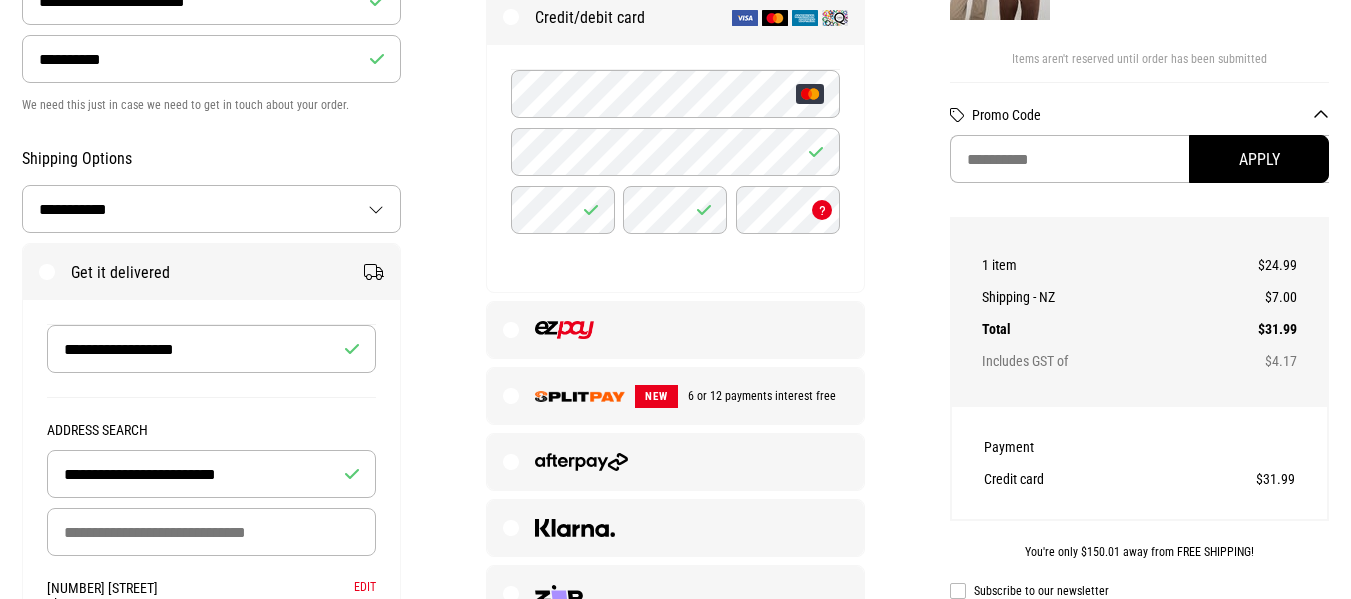 click on "Payment
Use a Gift Card     Apply
Credit/debit card
Credit/debit card details                                                                   NEW   6 or 12 payments interest free
Continue to Review" at bounding box center (675, 249) 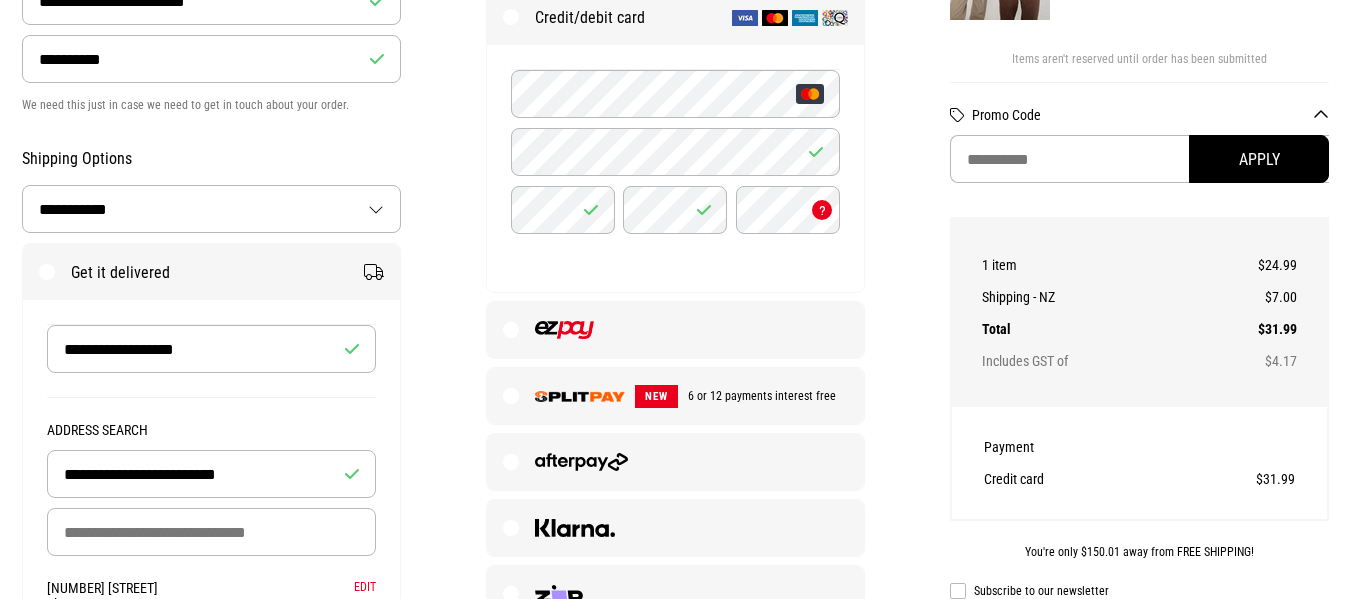 click on "Payment
Use a Gift Card     Apply
Credit/debit card
Credit/debit card details                                                                   NEW   6 or 12 payments interest free
Continue to Review" at bounding box center [675, 249] 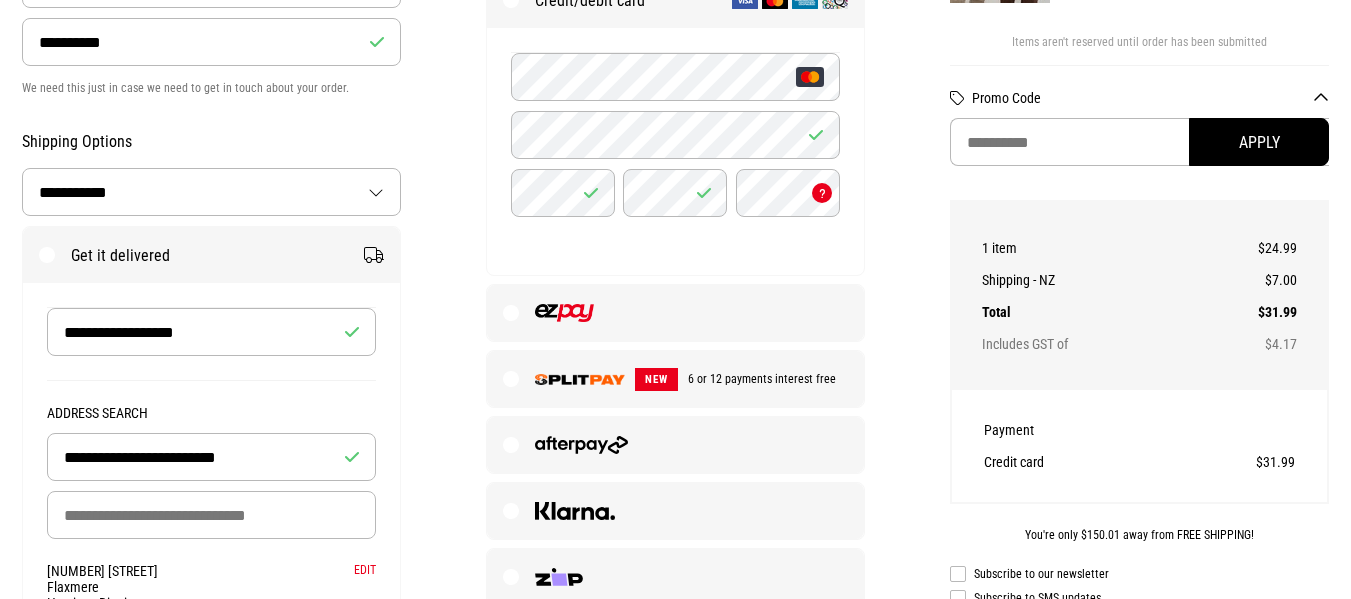 scroll, scrollTop: 500, scrollLeft: 0, axis: vertical 